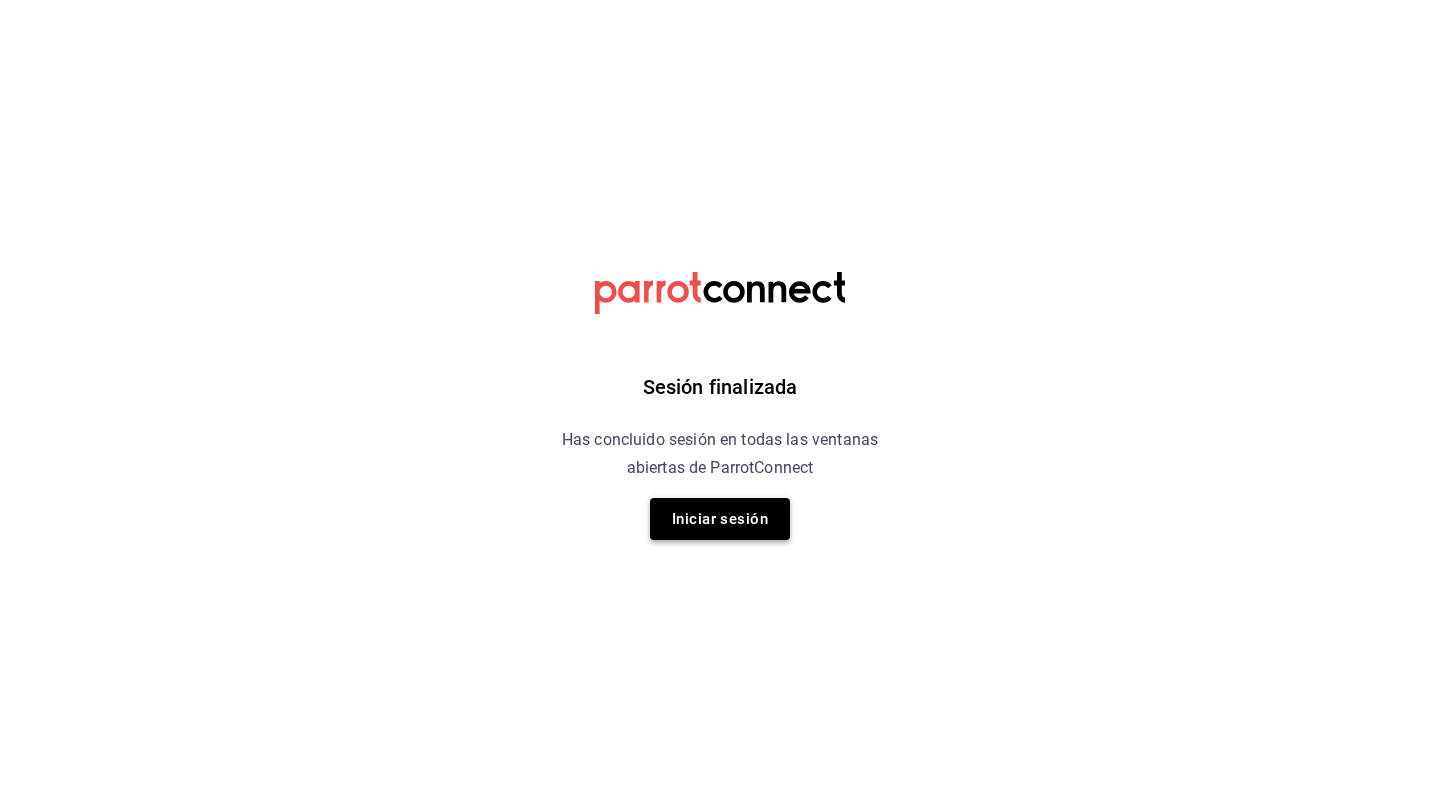 scroll, scrollTop: 0, scrollLeft: 0, axis: both 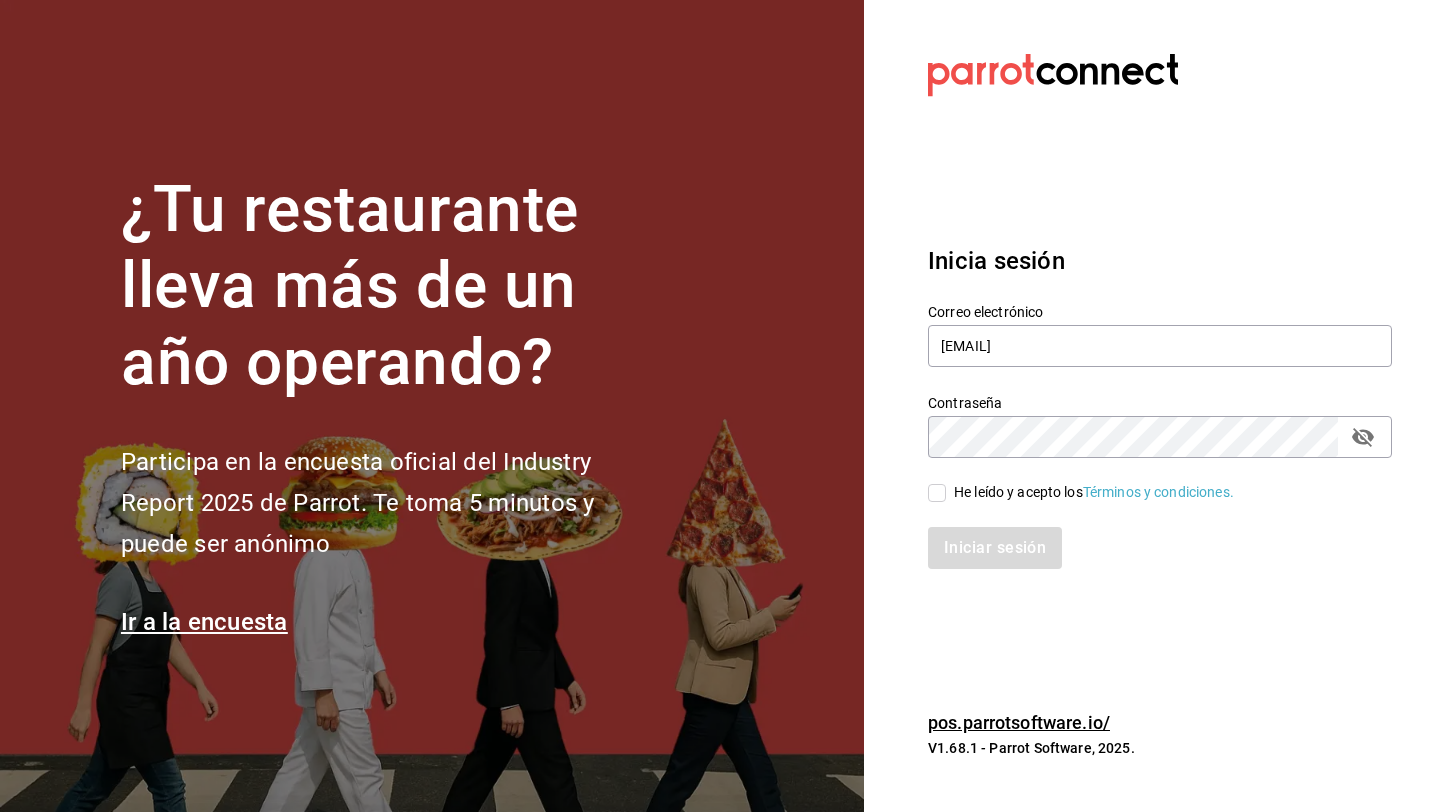 click on "He leído y acepto los  Términos y condiciones." at bounding box center (937, 493) 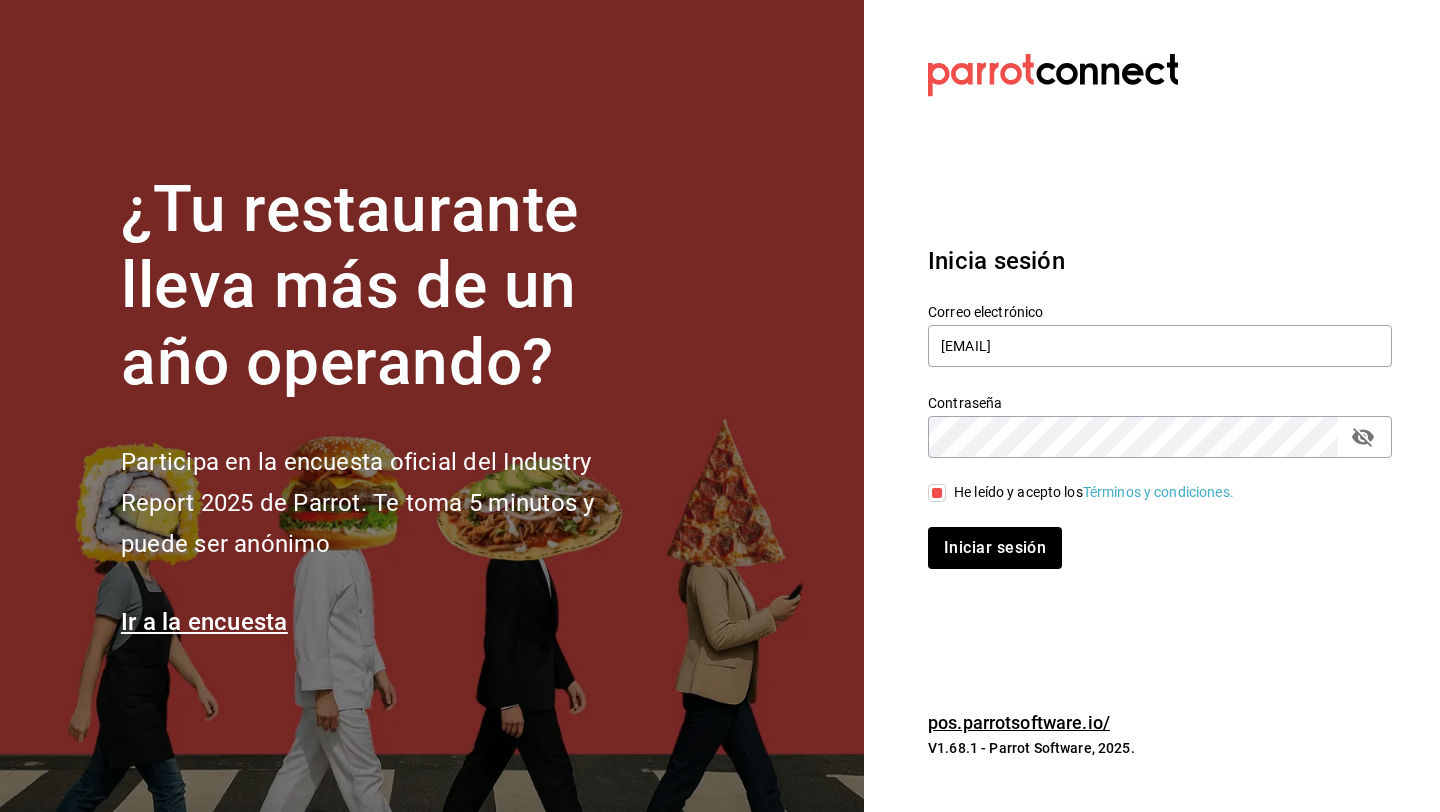 click on "Inicia sesión Correo electrónico [EMAIL] Contraseña Contraseña He leído y acepto los Términos y condiciones. Iniciar sesión" at bounding box center [1160, 406] 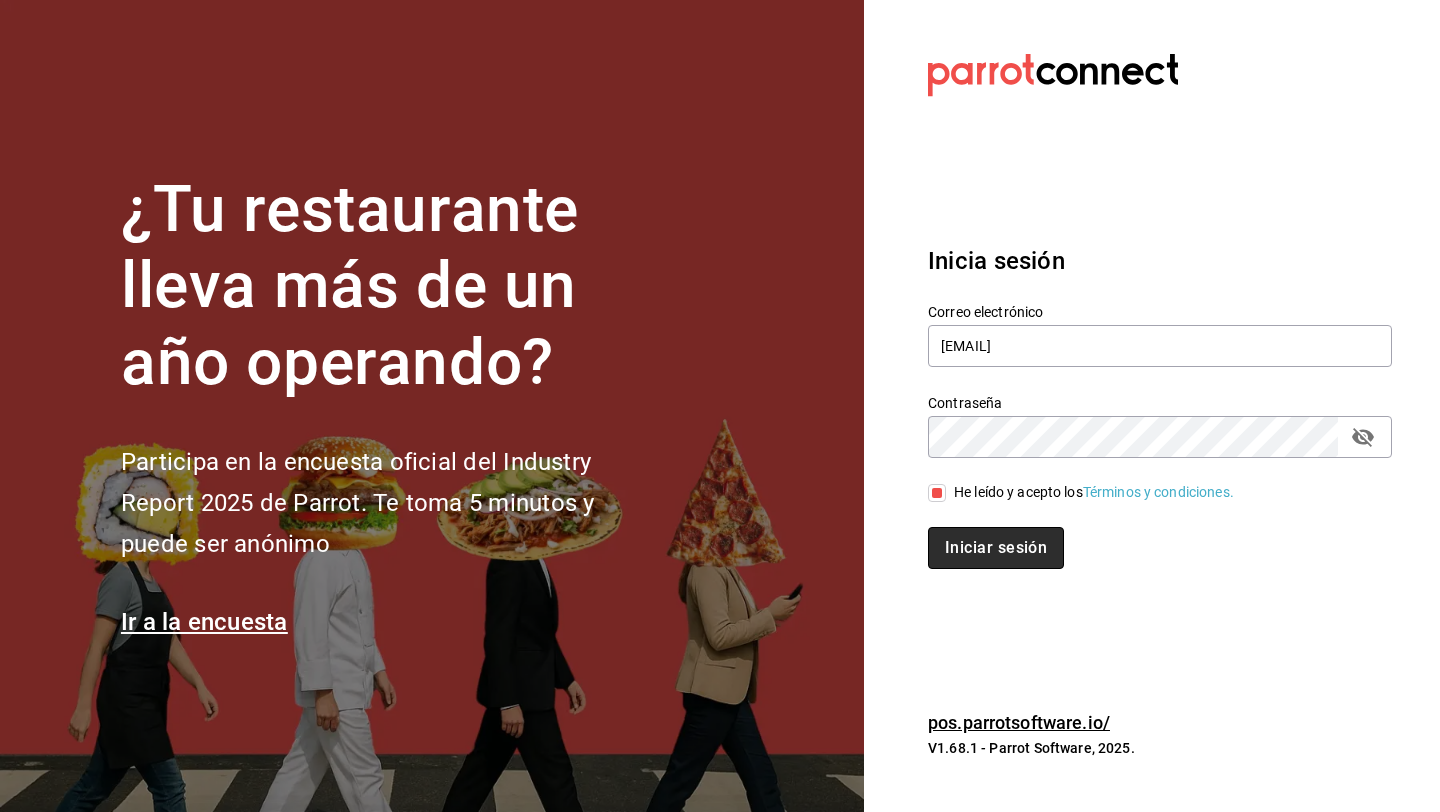 click on "Iniciar sesión" at bounding box center [996, 548] 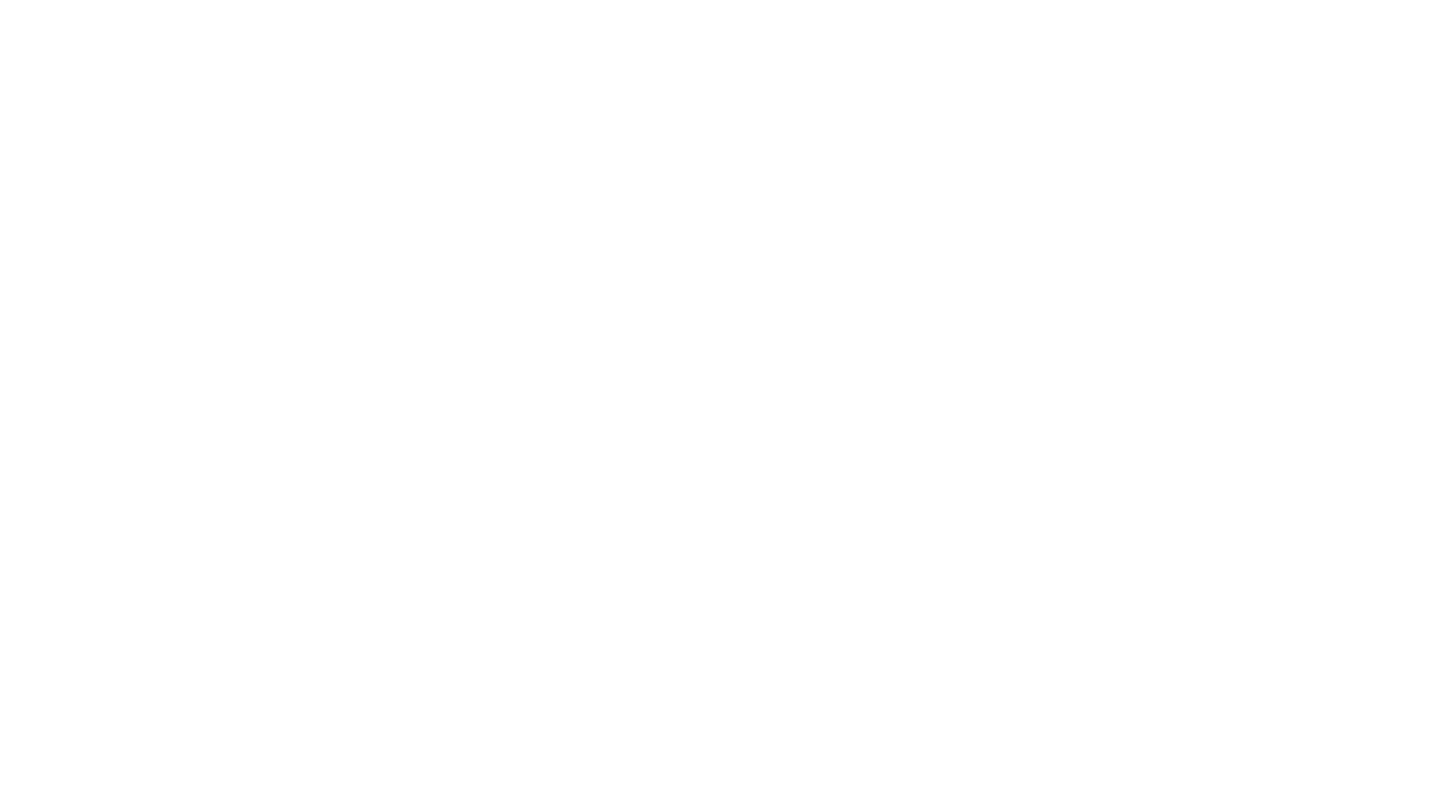 scroll, scrollTop: 0, scrollLeft: 0, axis: both 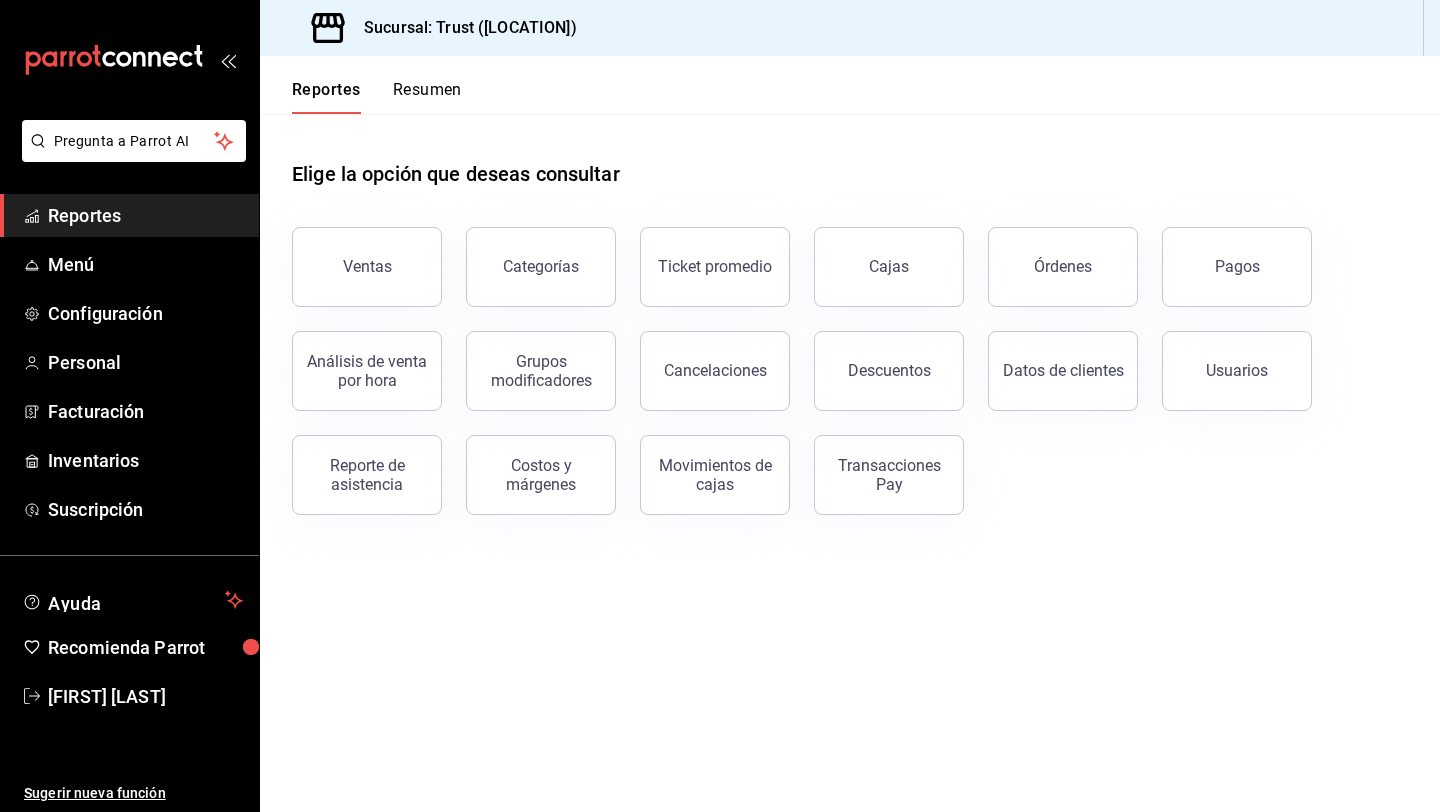 click on "Resumen" at bounding box center (427, 97) 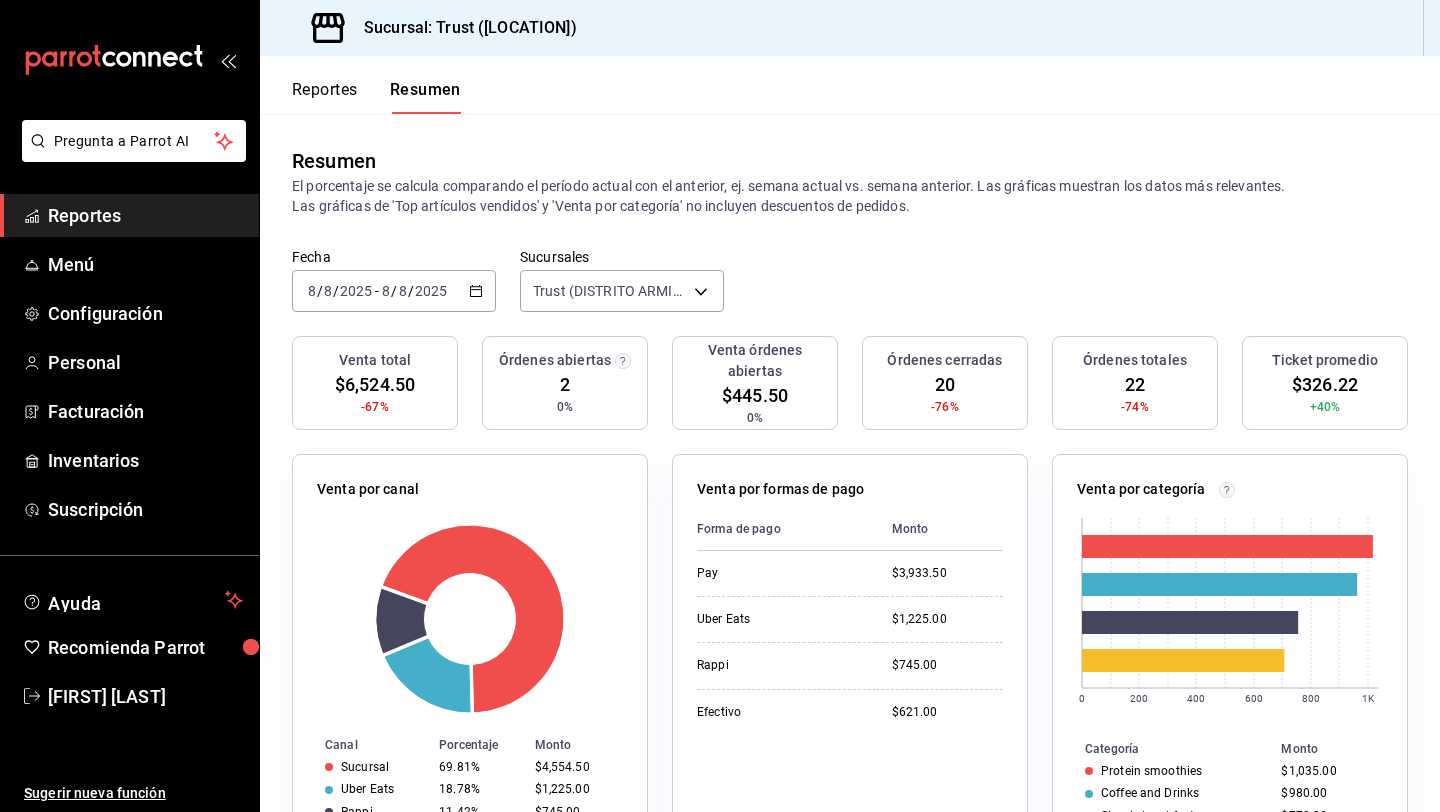 click 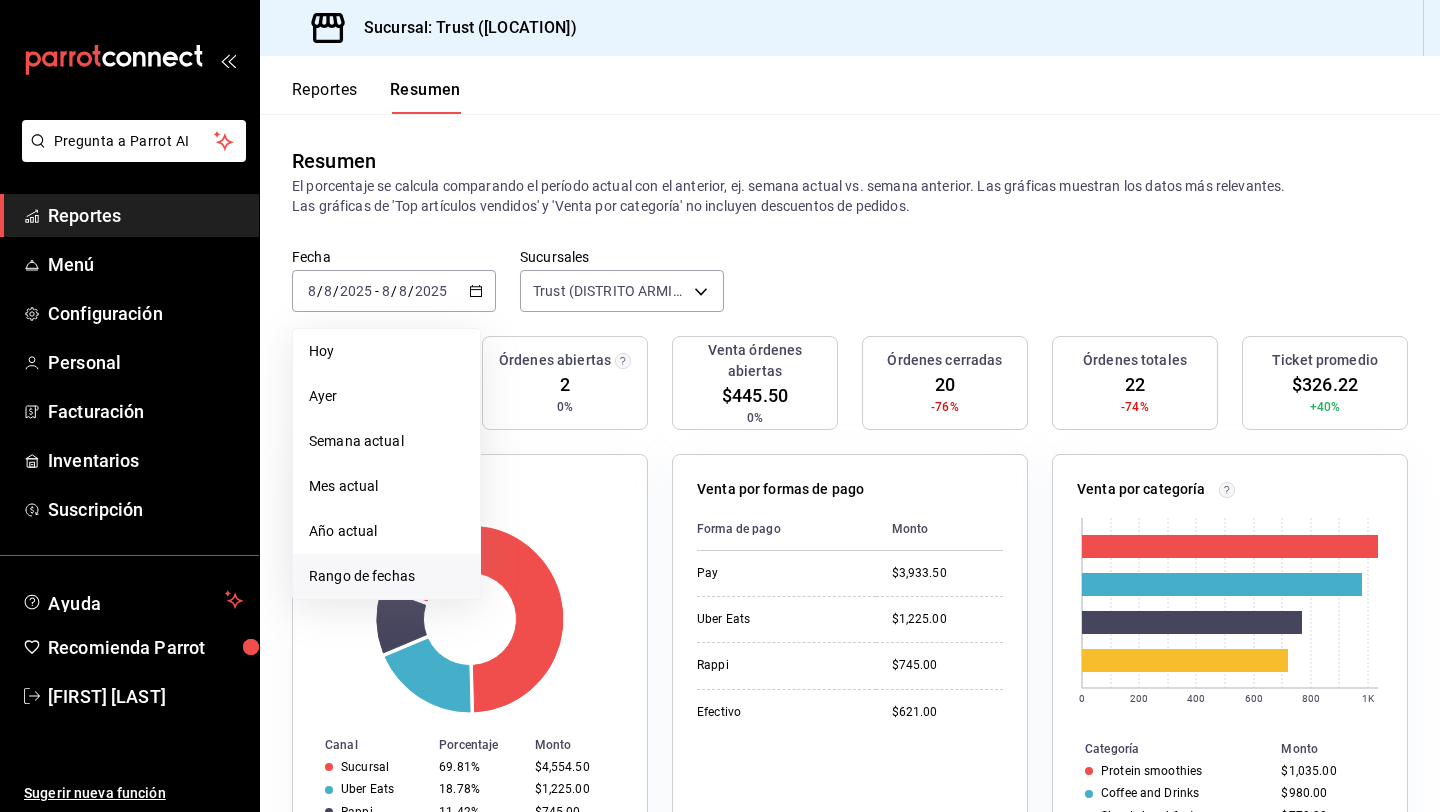 click on "Rango de fechas" at bounding box center [386, 576] 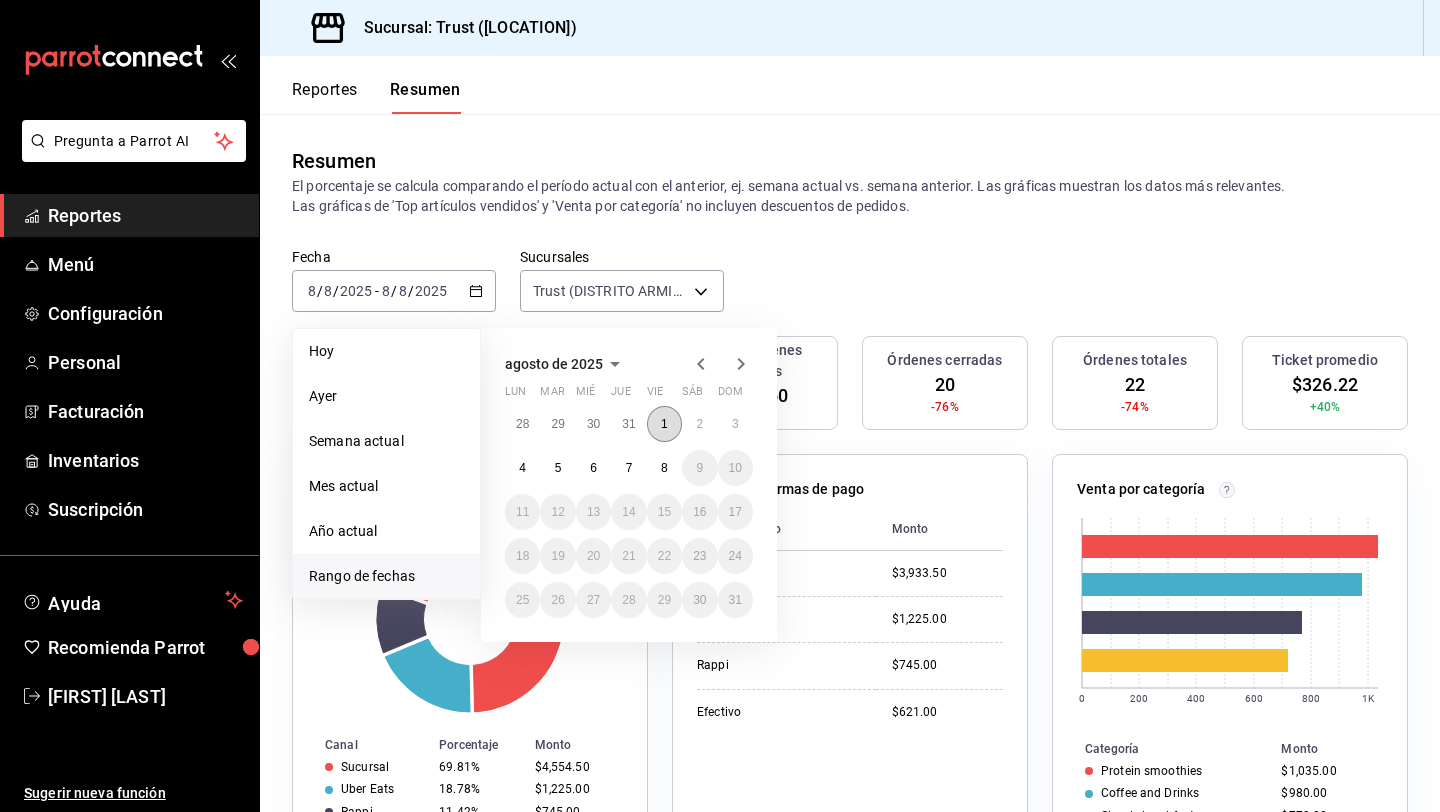 click on "1" at bounding box center [664, 424] 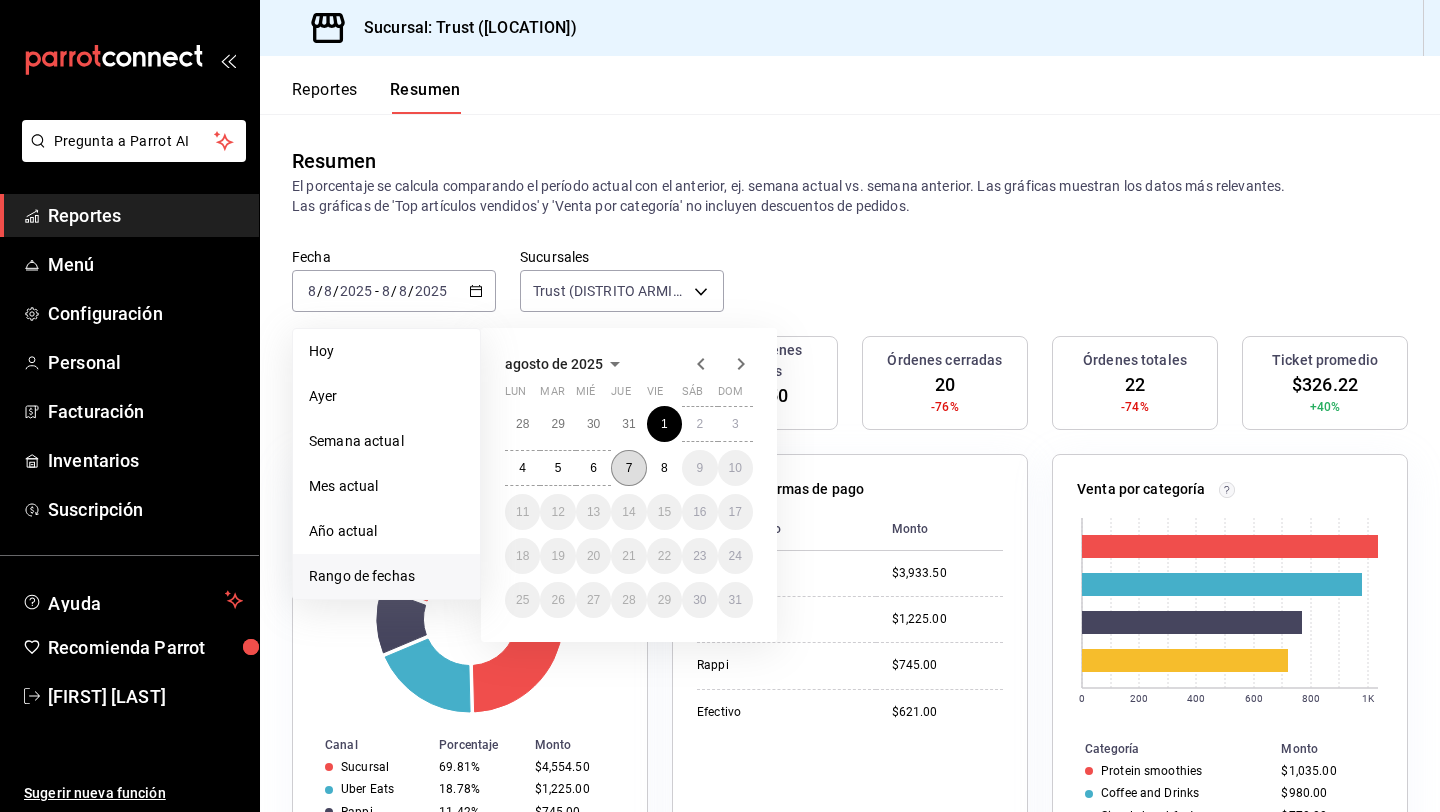 click on "7" at bounding box center [628, 468] 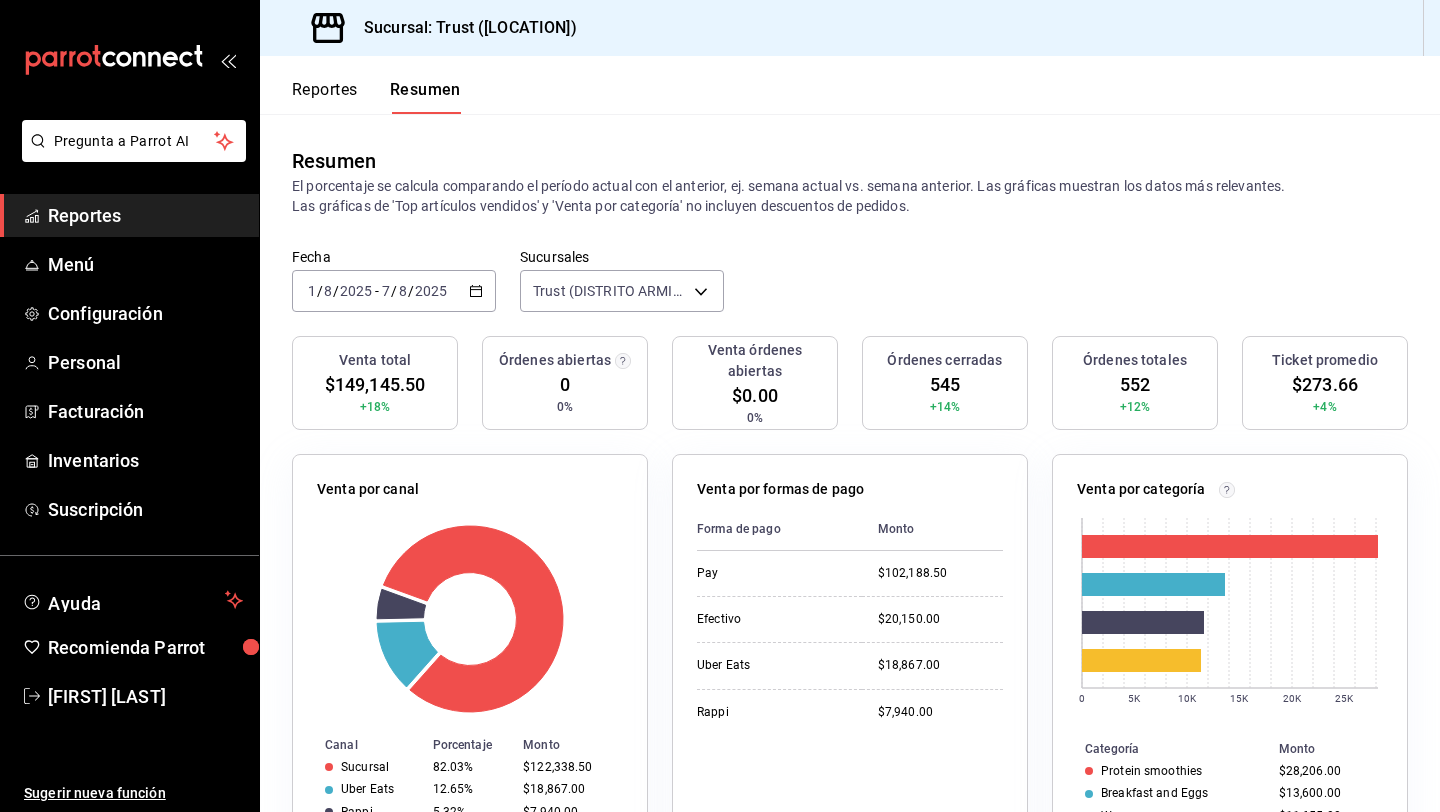 click 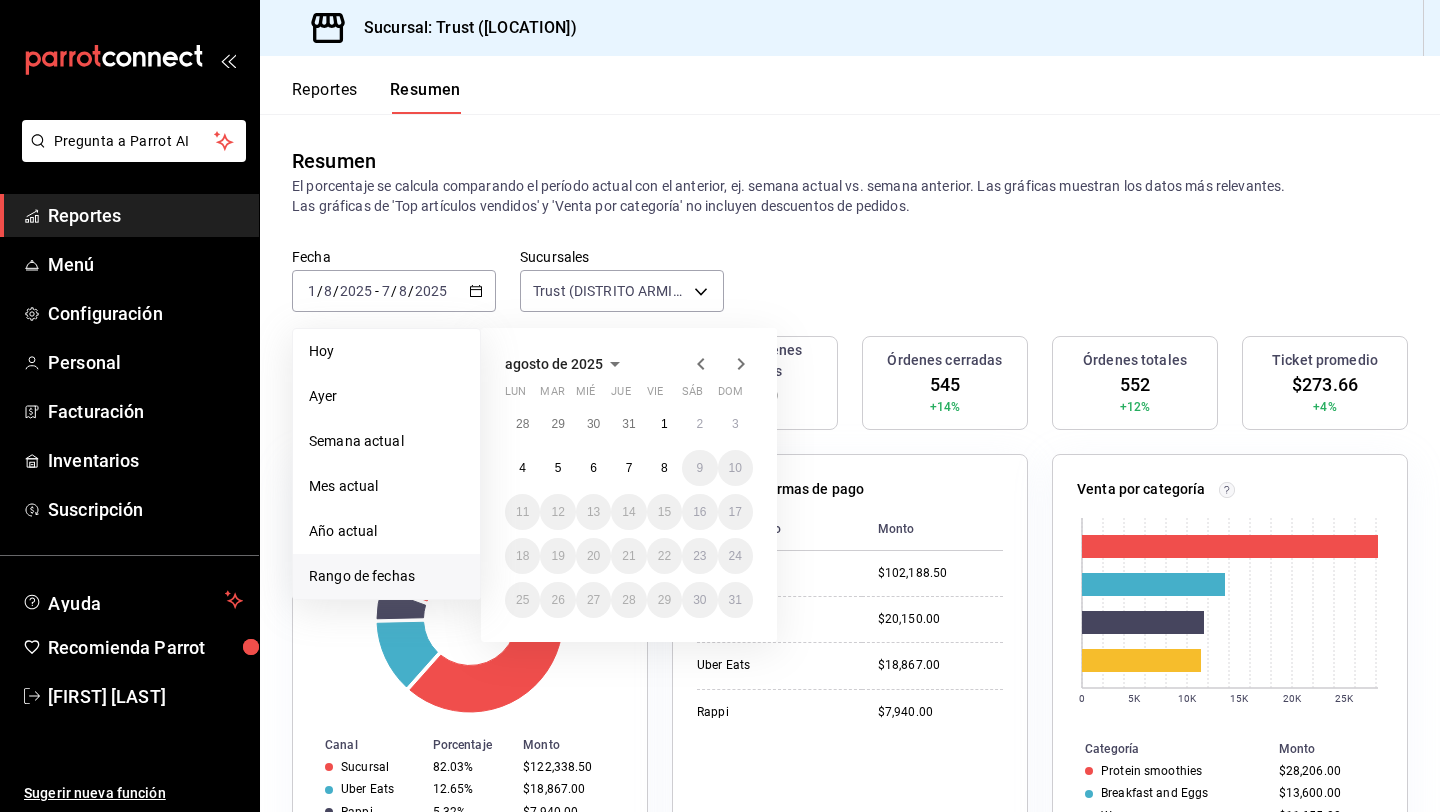 click on "Fecha 2025-08-01 1 / 8 / 2025 - 2025-08-07 7 / 8 / 2025 Hoy Ayer Semana actual Mes actual Año actual Rango de fechas agosto de 2025 lun mar mié jue vie sáb dom 28 29 30 31 1 2 3 4 5 6 7 8 9 10 11 12 13 14 15 16 17 18 19 20 21 22 23 24 25 26 27 28 29 30 31 Sucursales Trust (DISTRITO ARMIDA) [object Object]" at bounding box center [850, 292] 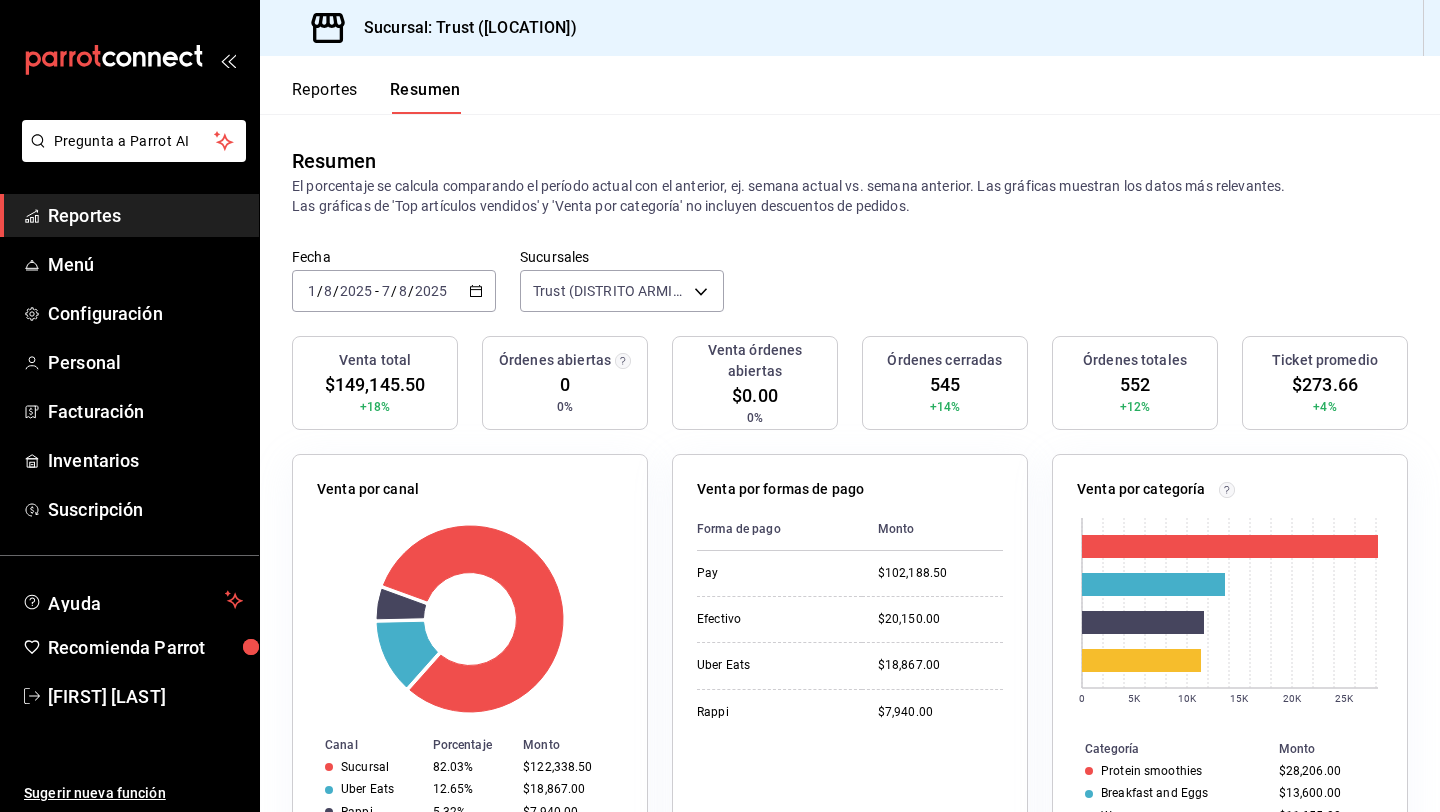 click on "Reportes" at bounding box center (325, 97) 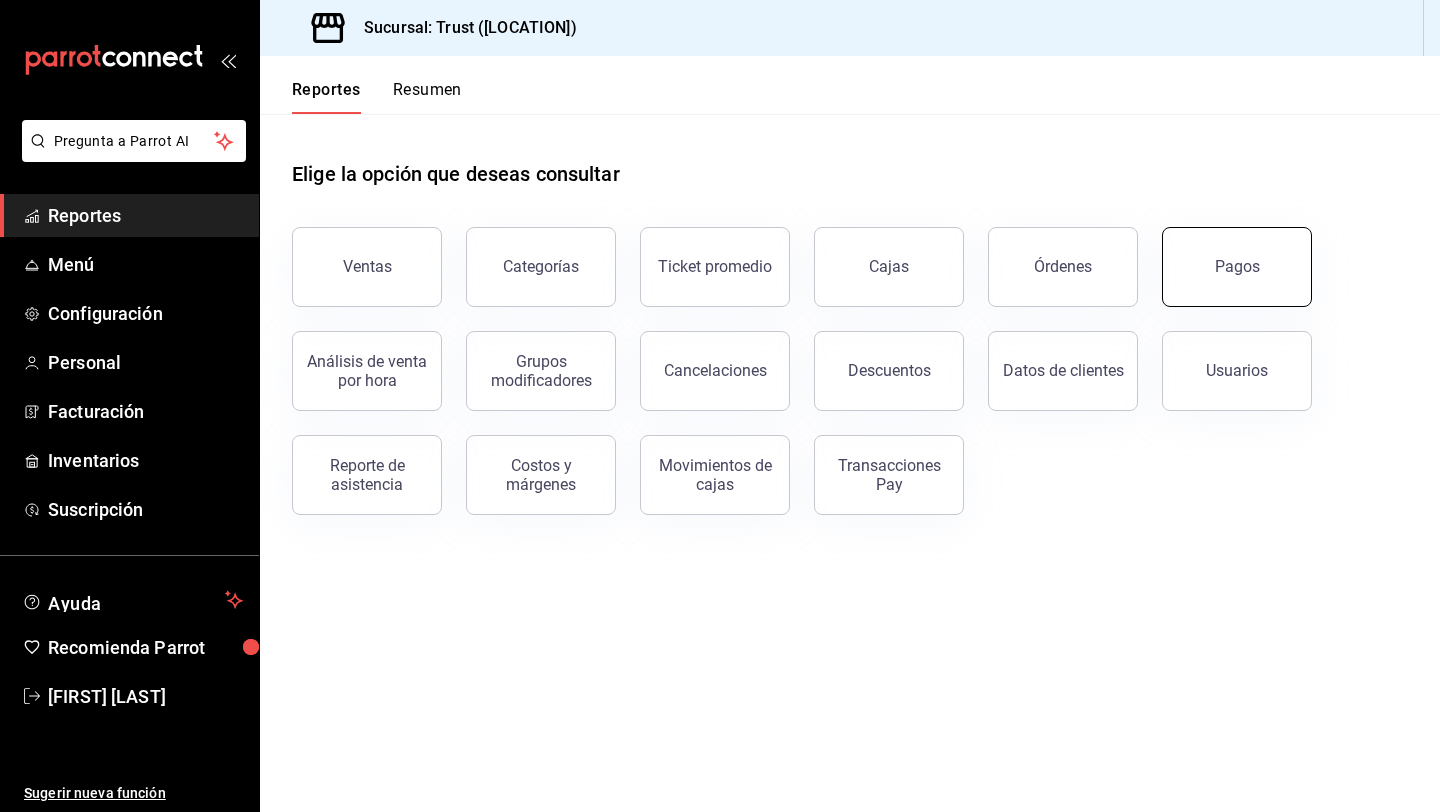 click on "Pagos" at bounding box center [1237, 267] 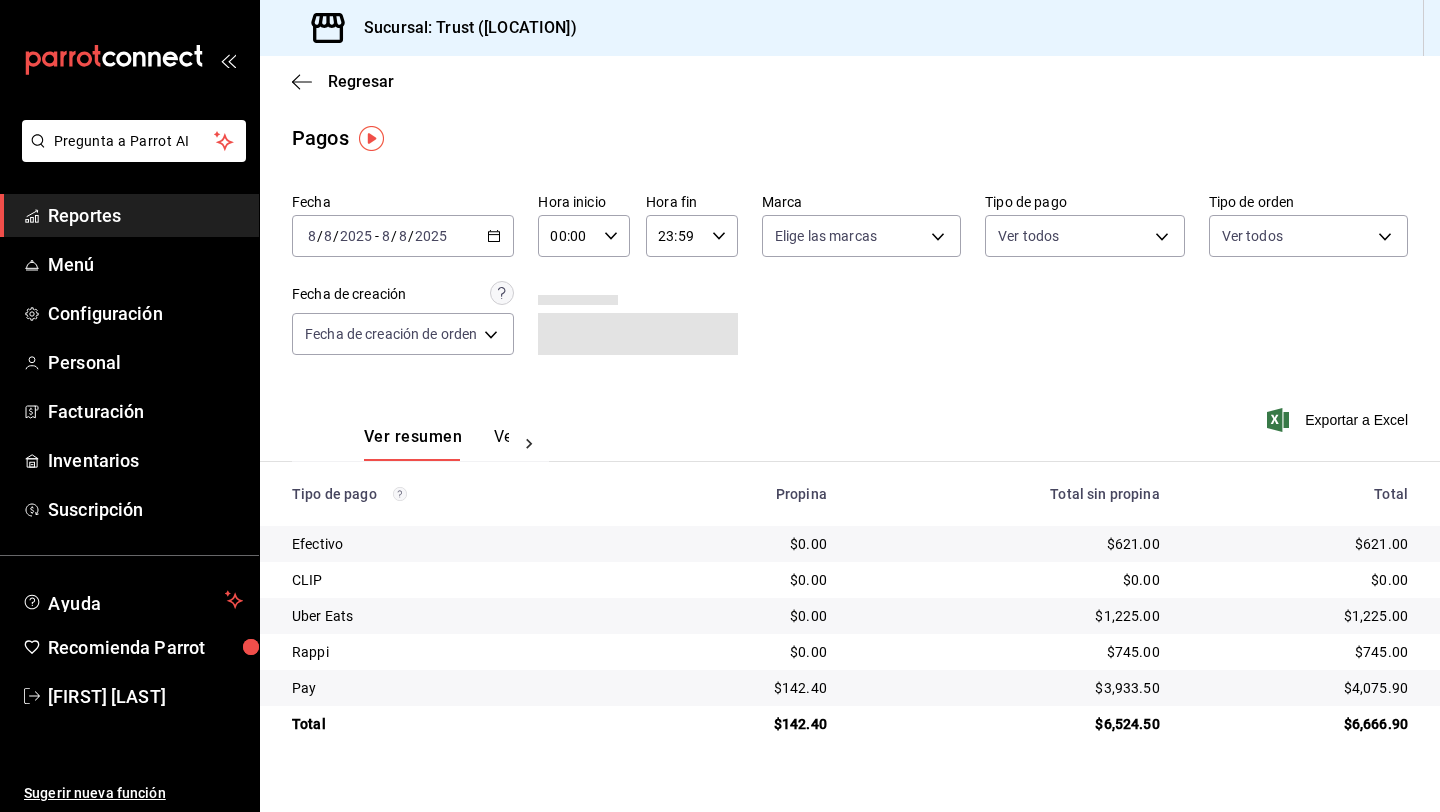 click 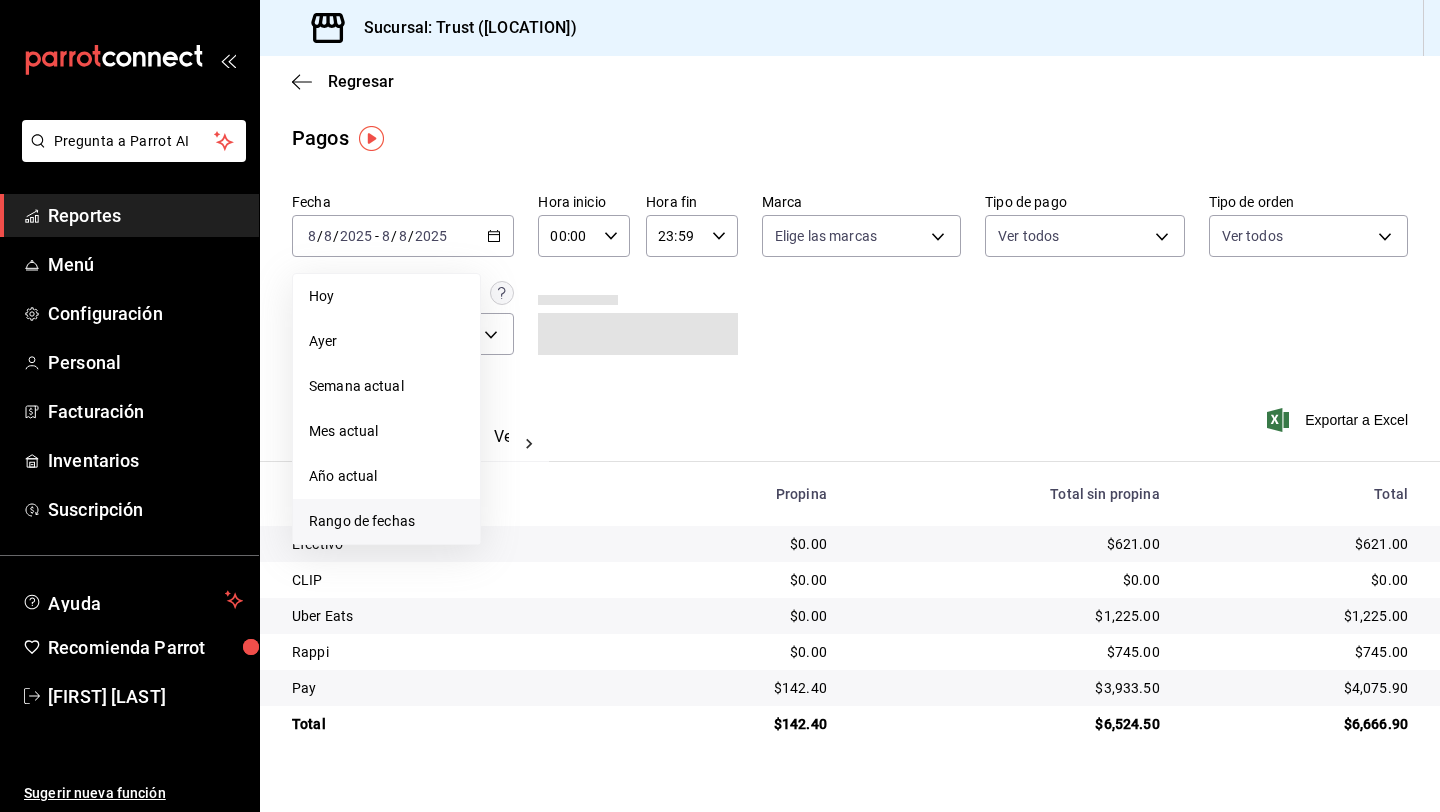 click on "Rango de fechas" at bounding box center [386, 521] 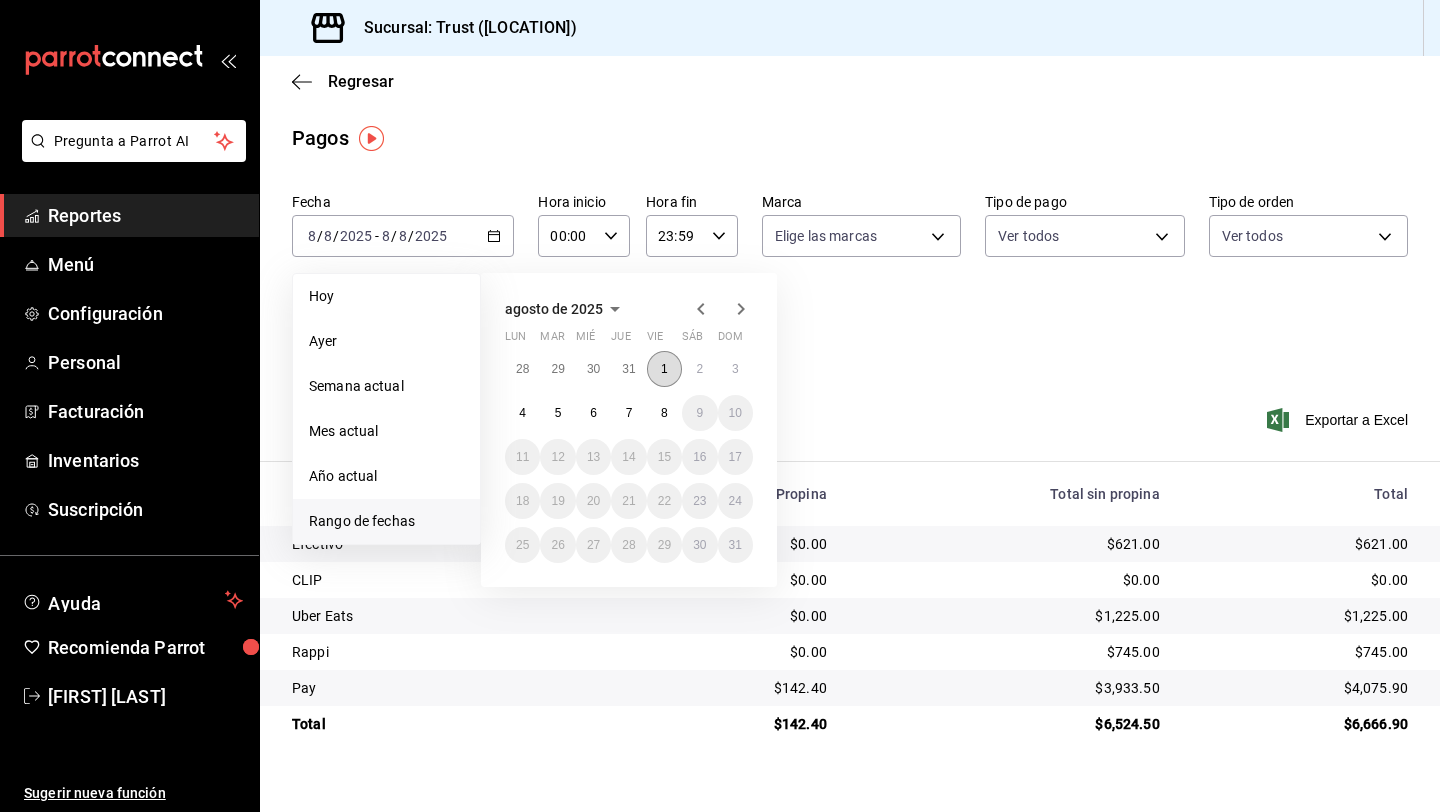 click on "1" at bounding box center (664, 369) 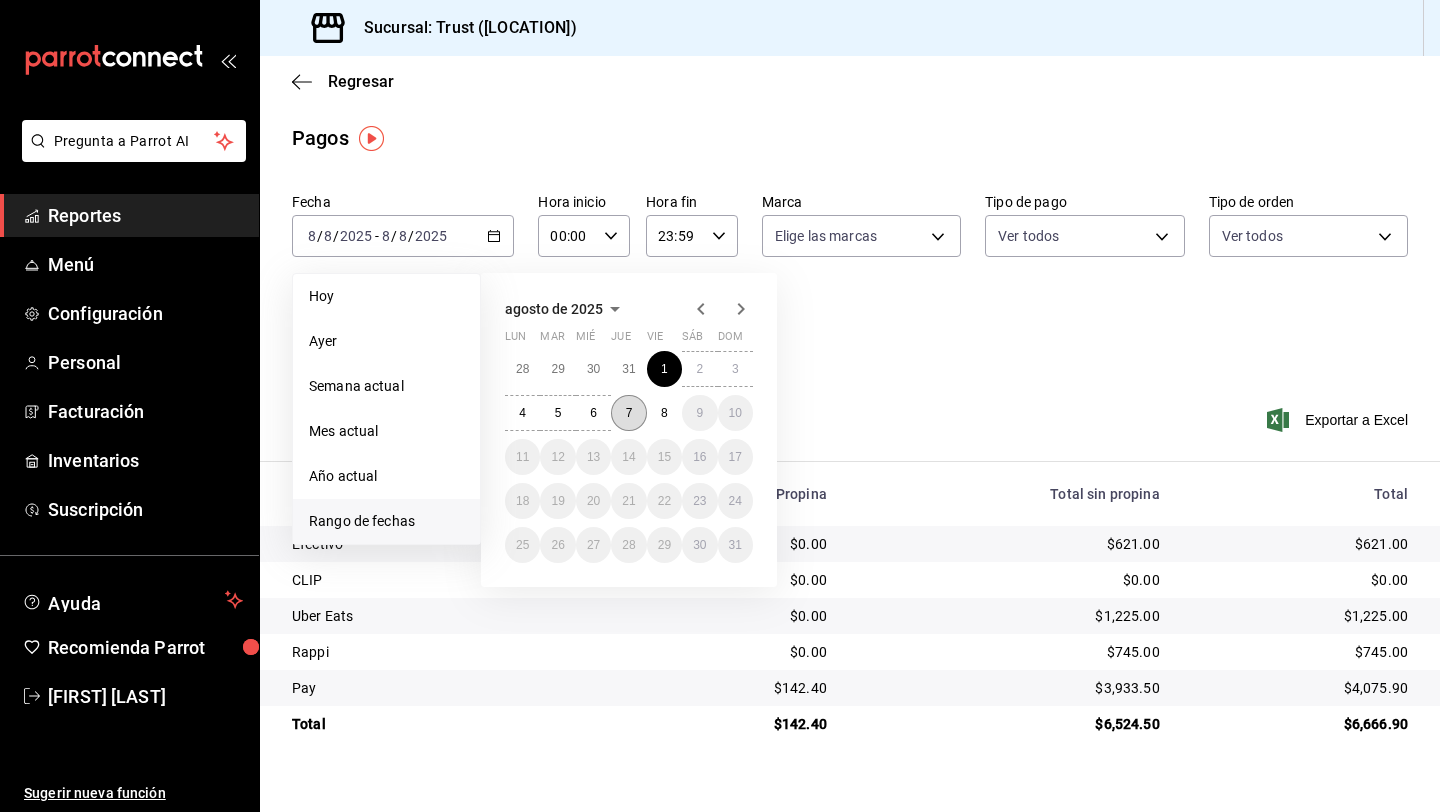 click on "7" at bounding box center (629, 413) 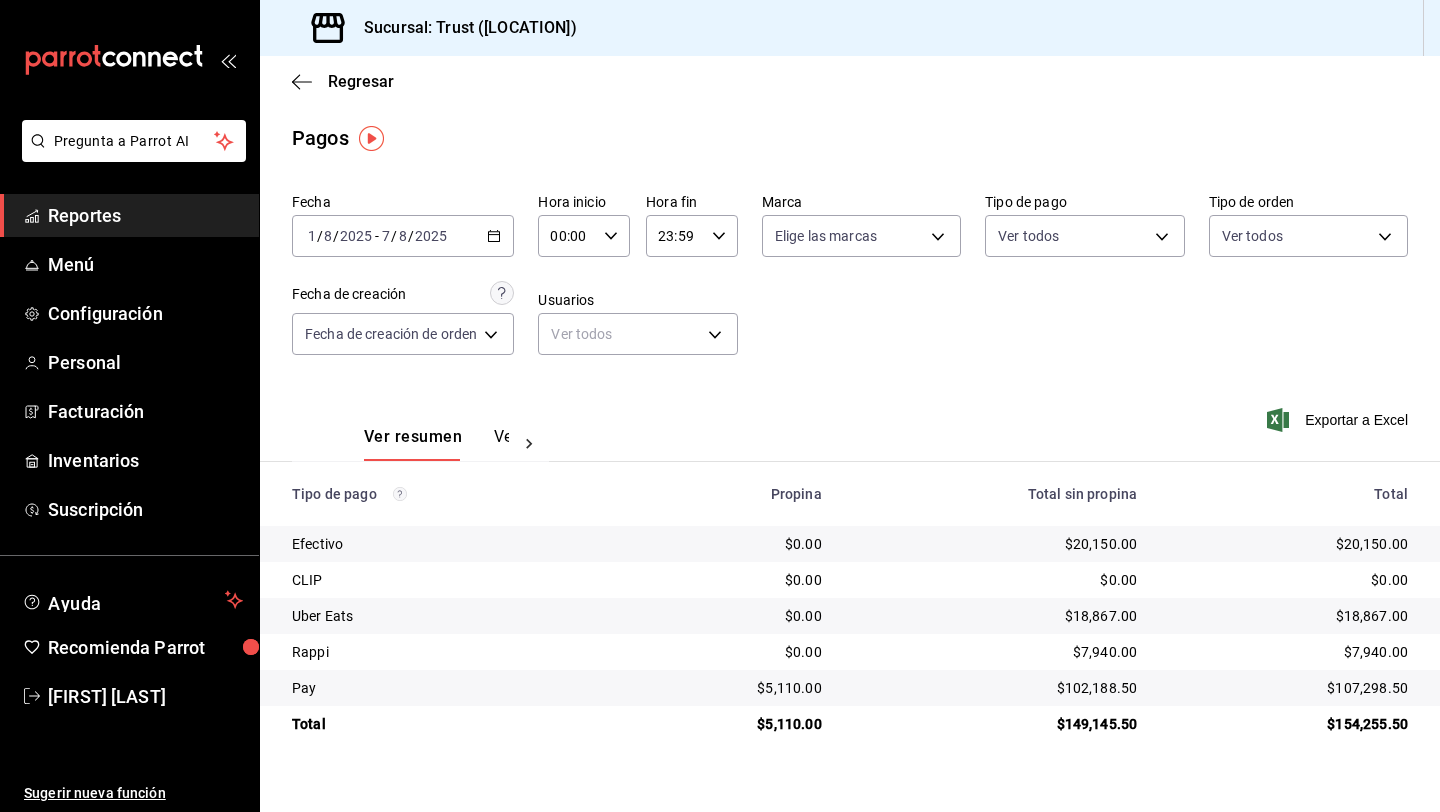 click on "Reportes" at bounding box center [145, 215] 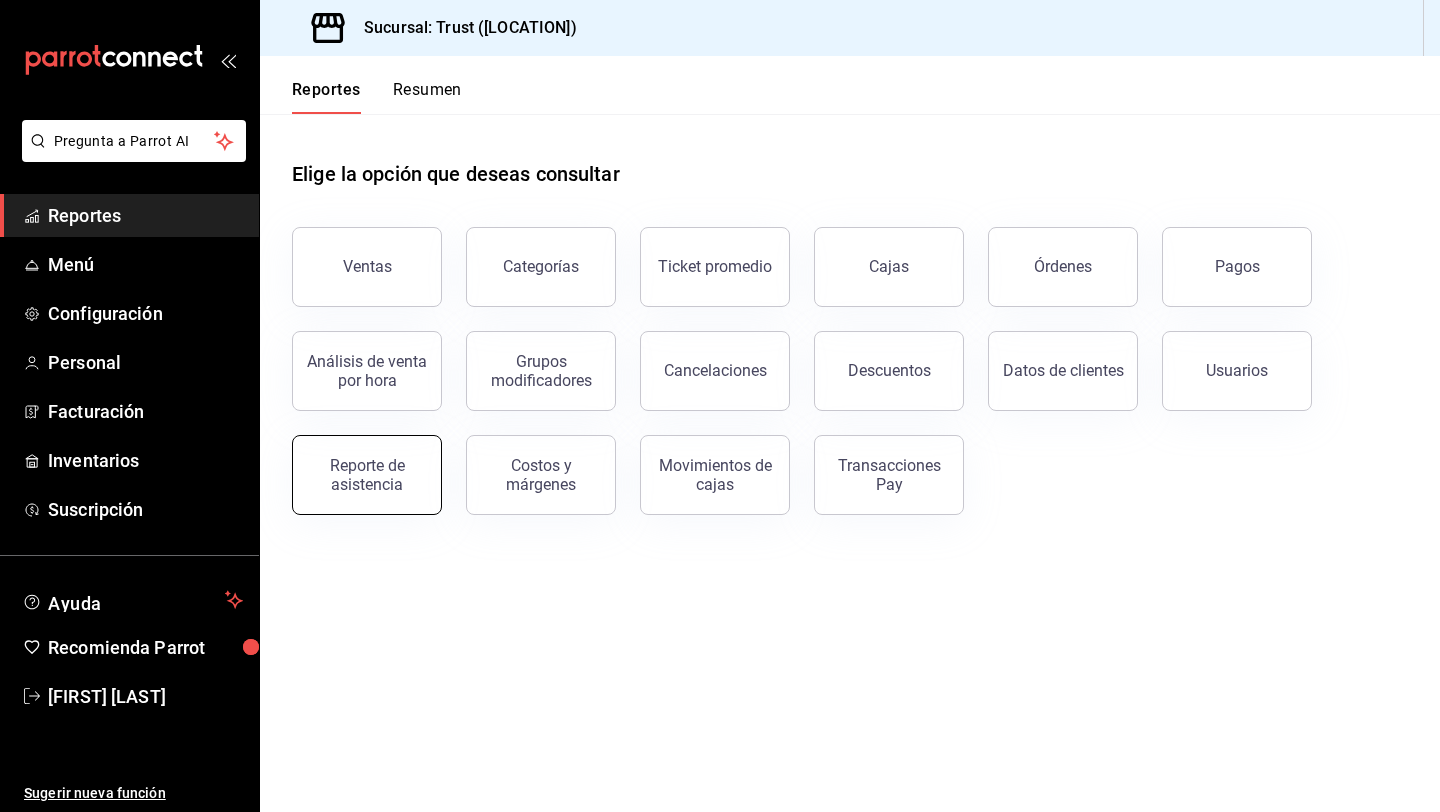 click on "Reporte de asistencia" at bounding box center (367, 475) 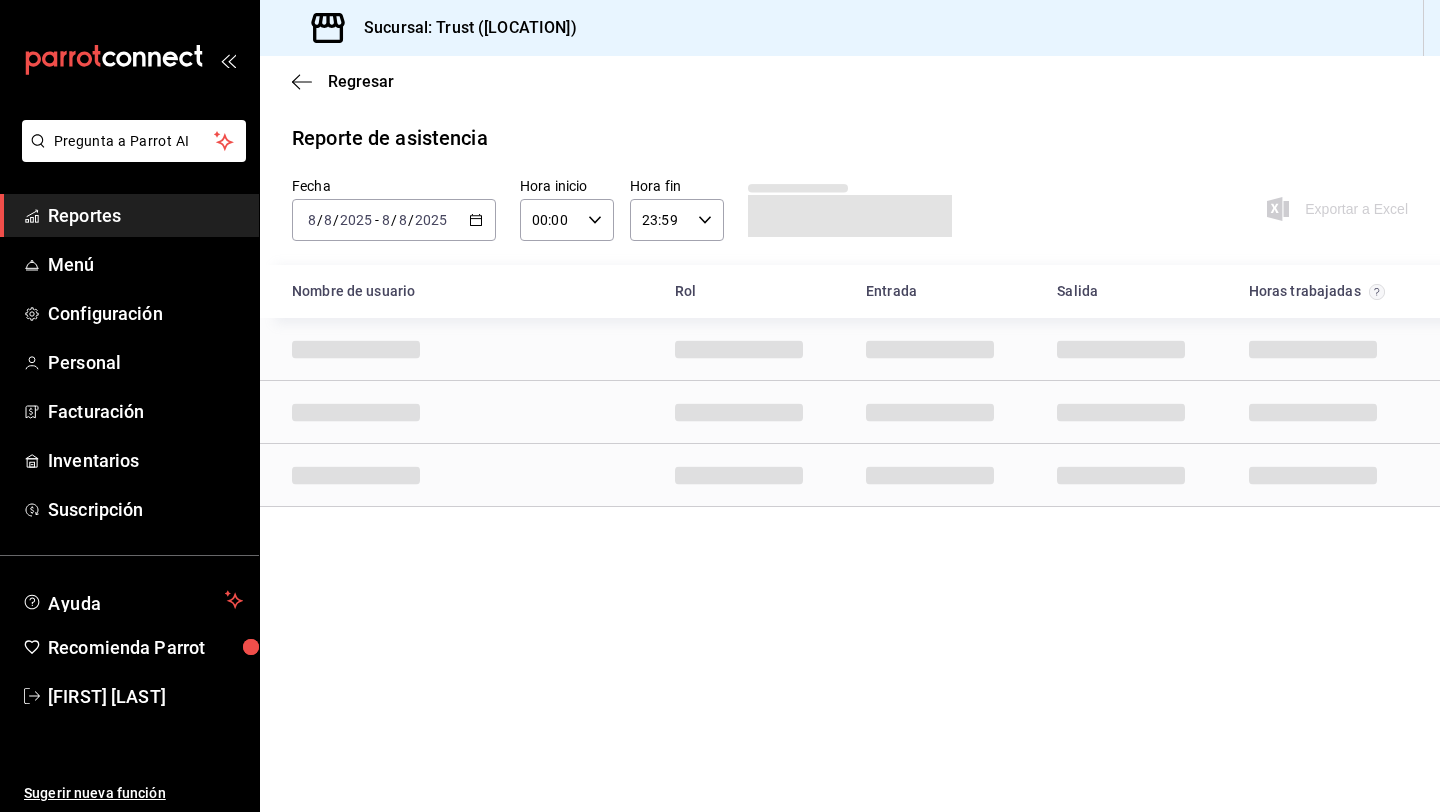 click 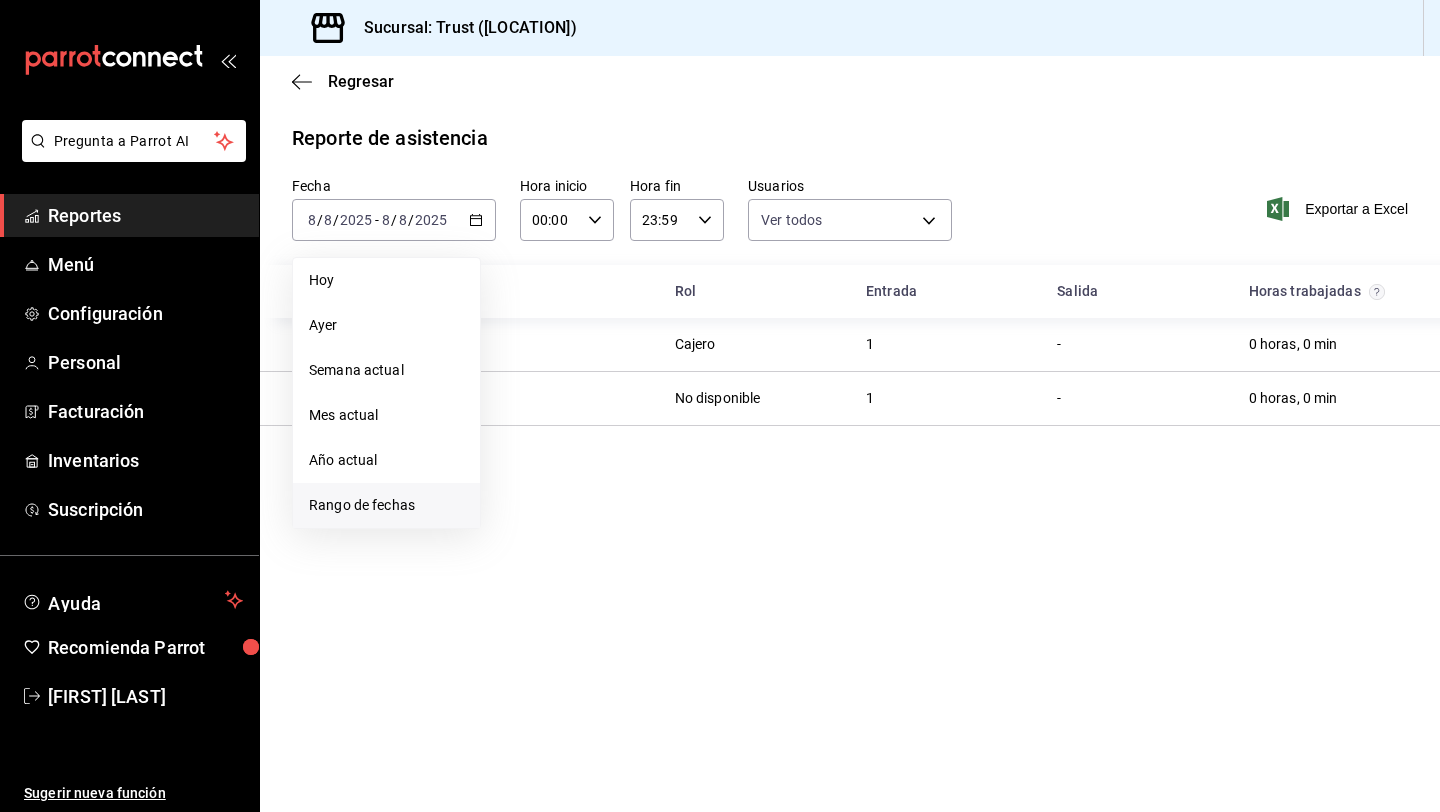 click on "Rango de fechas" at bounding box center (386, 505) 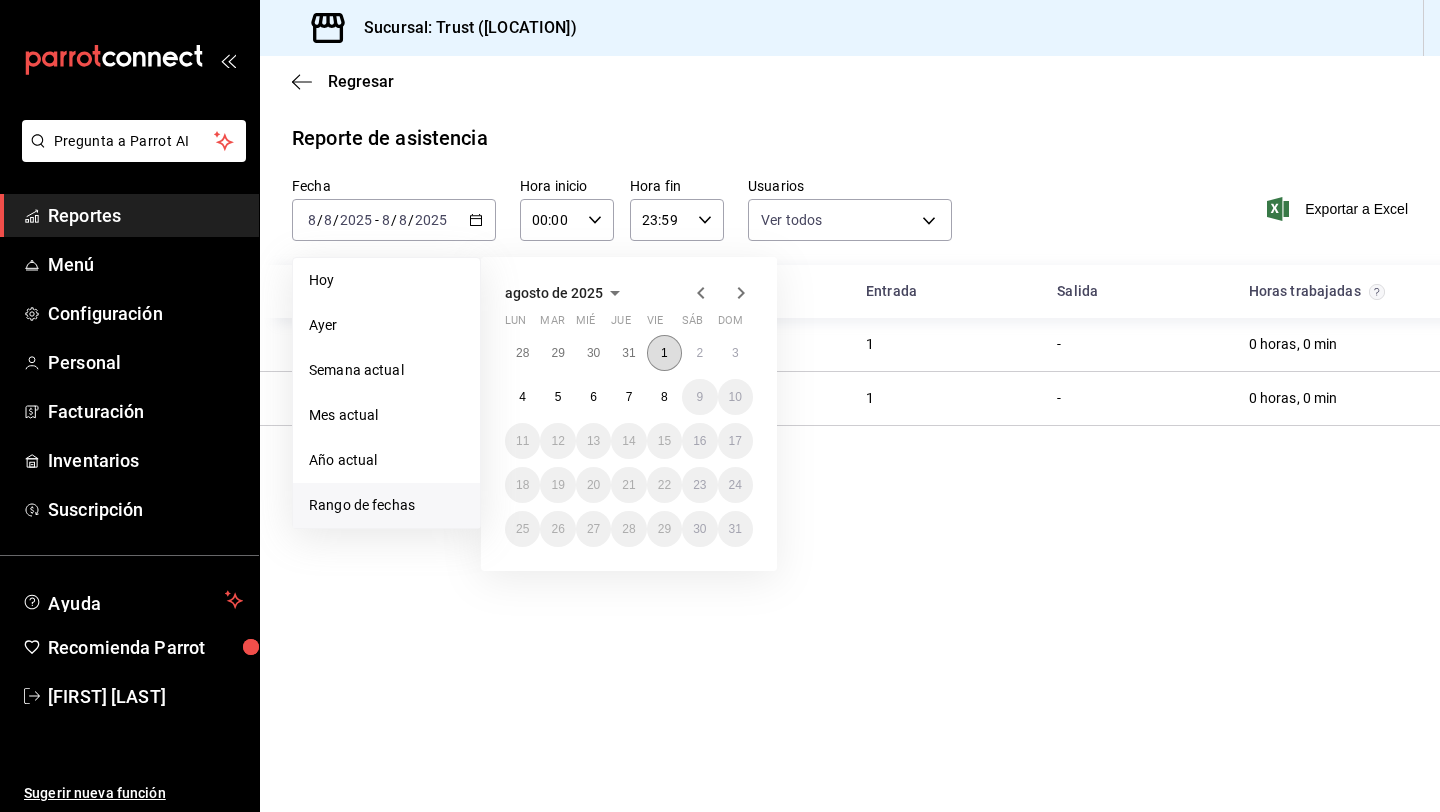 click on "1" at bounding box center (664, 353) 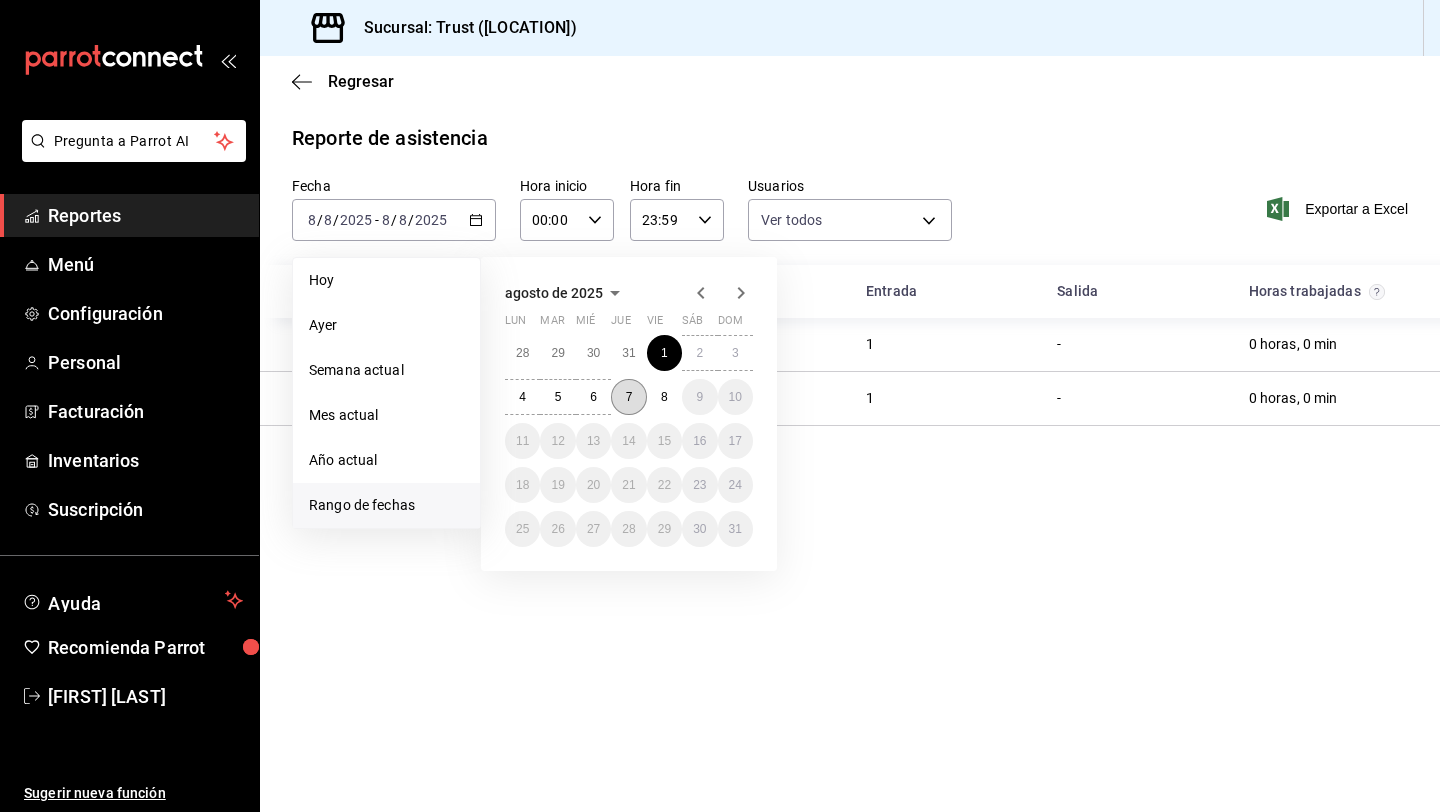 click on "7" at bounding box center [629, 397] 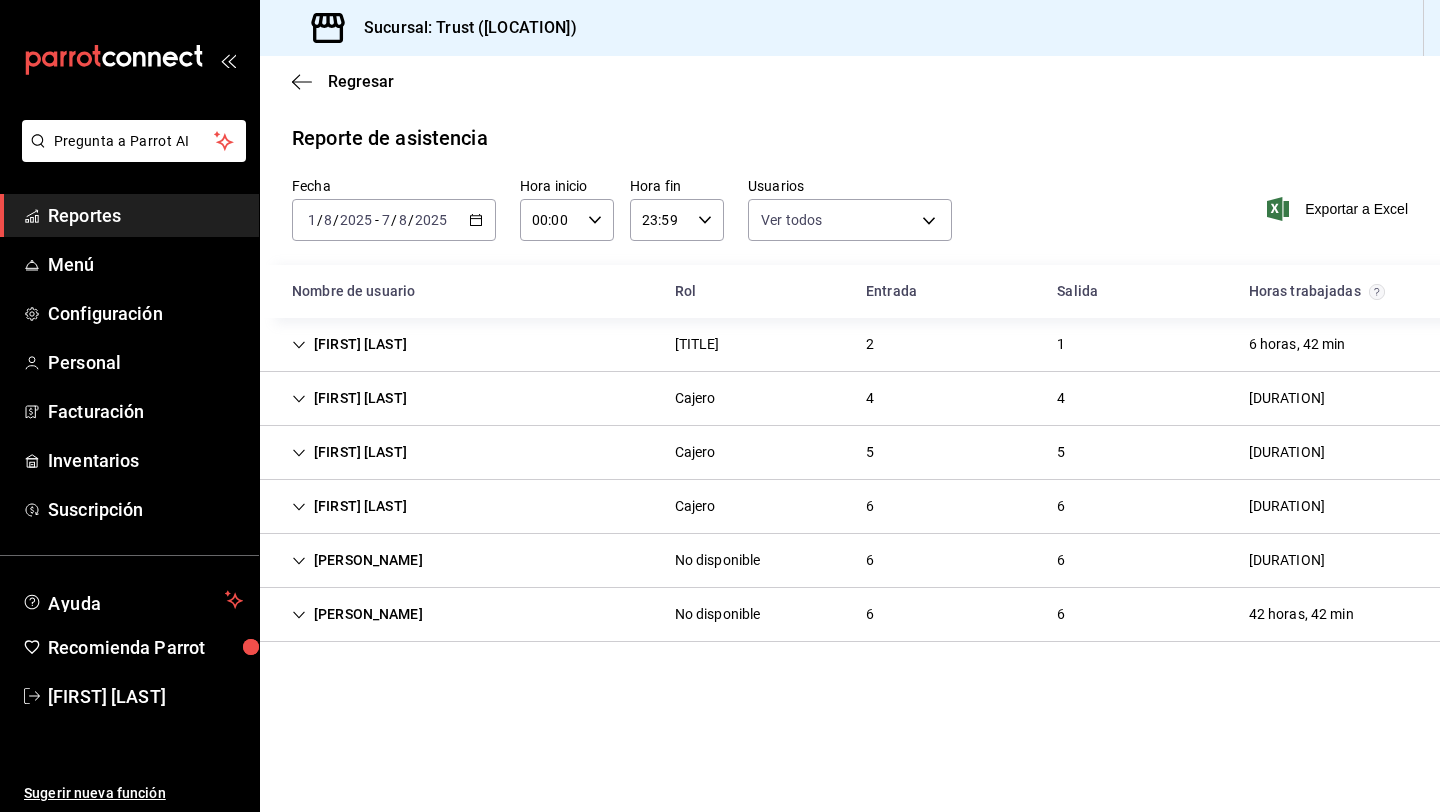 click on "ABRAHAM CORPUS" at bounding box center (357, 560) 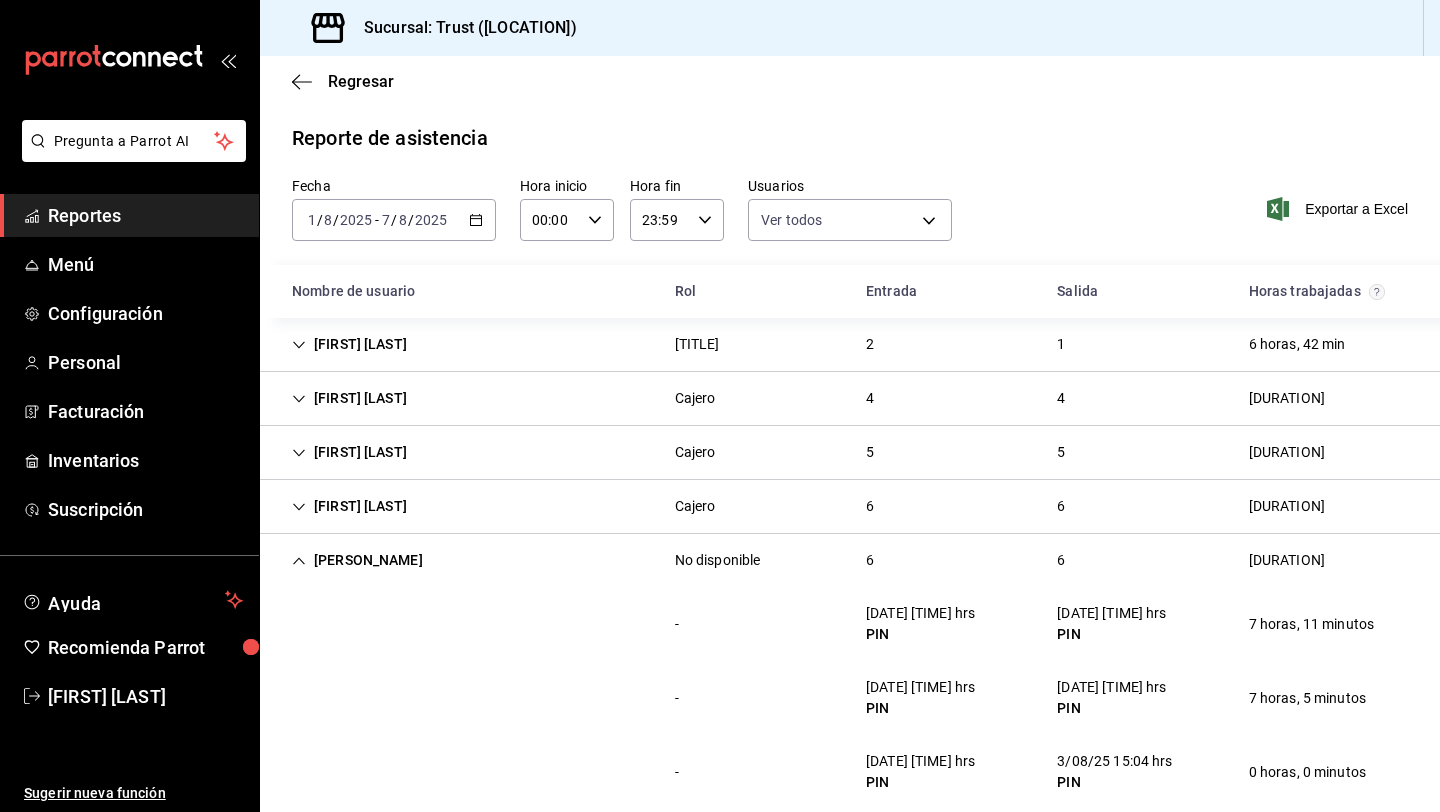 click on "ABRAHAM CORPUS" at bounding box center [357, 560] 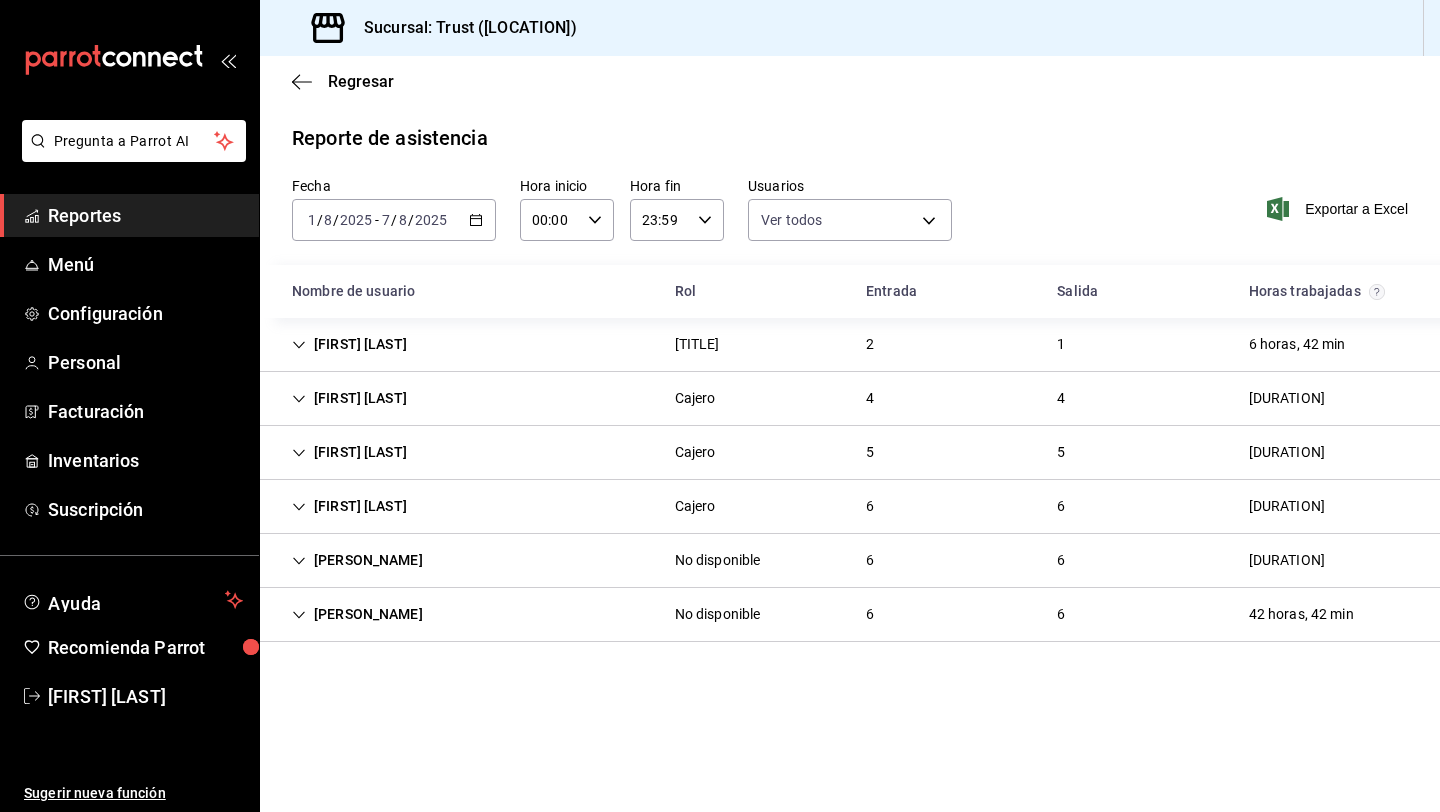 click 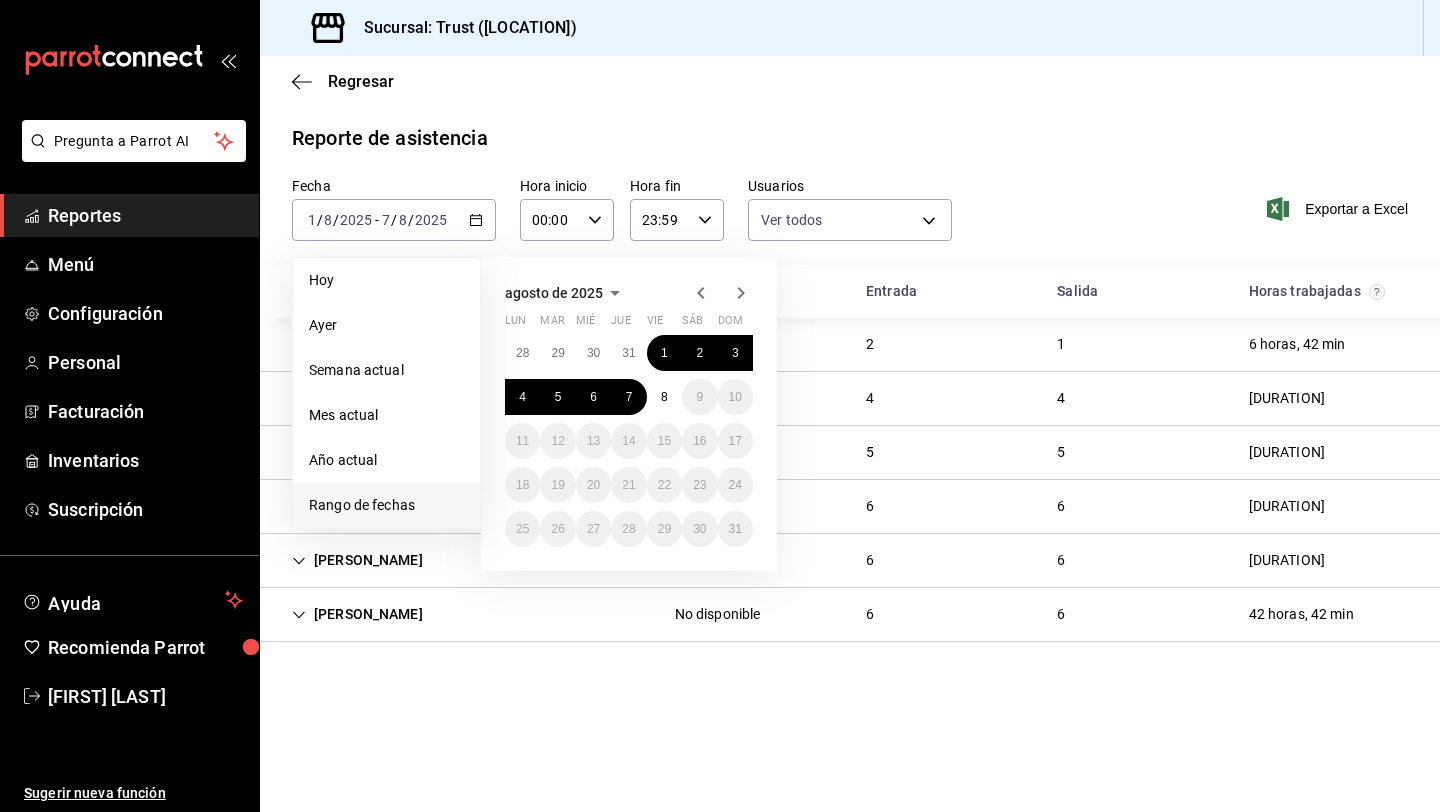 click on "Regresar Reporte de asistencia Fecha 2025-08-01 1 / 8 / 2025 - 2025-08-07 7 / 8 / 2025 Hoy Ayer Semana actual Mes actual Año actual Rango de fechas agosto de 2025 lun mar mié jue vie sáb dom 28 29 30 31 1 2 3 4 5 6 7 8 9 10 11 12 13 14 15 16 17 18 19 20 21 22 23 24 25 26 27 28 29 30 31 Hora inicio 00:00 Hora inicio Hora fin 23:59 Hora fin Usuarios Ver todos 72b78995-8443-4fea-aece-a77eed531d8c,19eae95a-2395-4112-8bf6-aefaeccce898,7a0168a6-3eb2-4383-961d-07ca8ba2c8b5,c177989c-19c2-438d-8085-5bdc57afc96c,bdb71eed-8ab9-422b-a9c1-3d6311da3203,48b33280-db89-435c-88e7-aac17759da7e,1e521d32-85ba-4fe9-b11b-2fa6025d48ba,27604ac3-0a44-4cfd-844a-a828bcccd5e4,02bbc48f-c806-41af-bea6-e788a2538998,b9a96d6c-6afa-43a7-ab41-18def862b6ff,52307fc4-9ded-4039-b16a-2f16964079a3,e408455d-7aa6-4d5f-8794-5cd7cf8b3d9e,f28309df-dca3-4bb5-b15c-515e2ed5c29d,124ee6d4-1ffe-4788-97bc-4d41bb08d4c4 Exportar a Excel Nombre de usuario Rol Entrada Salida Horas trabajadas   Erick Torres Encargado, Cajero 2 1 6 horas, 42 min Alfredo Olivares 4" at bounding box center [850, 434] 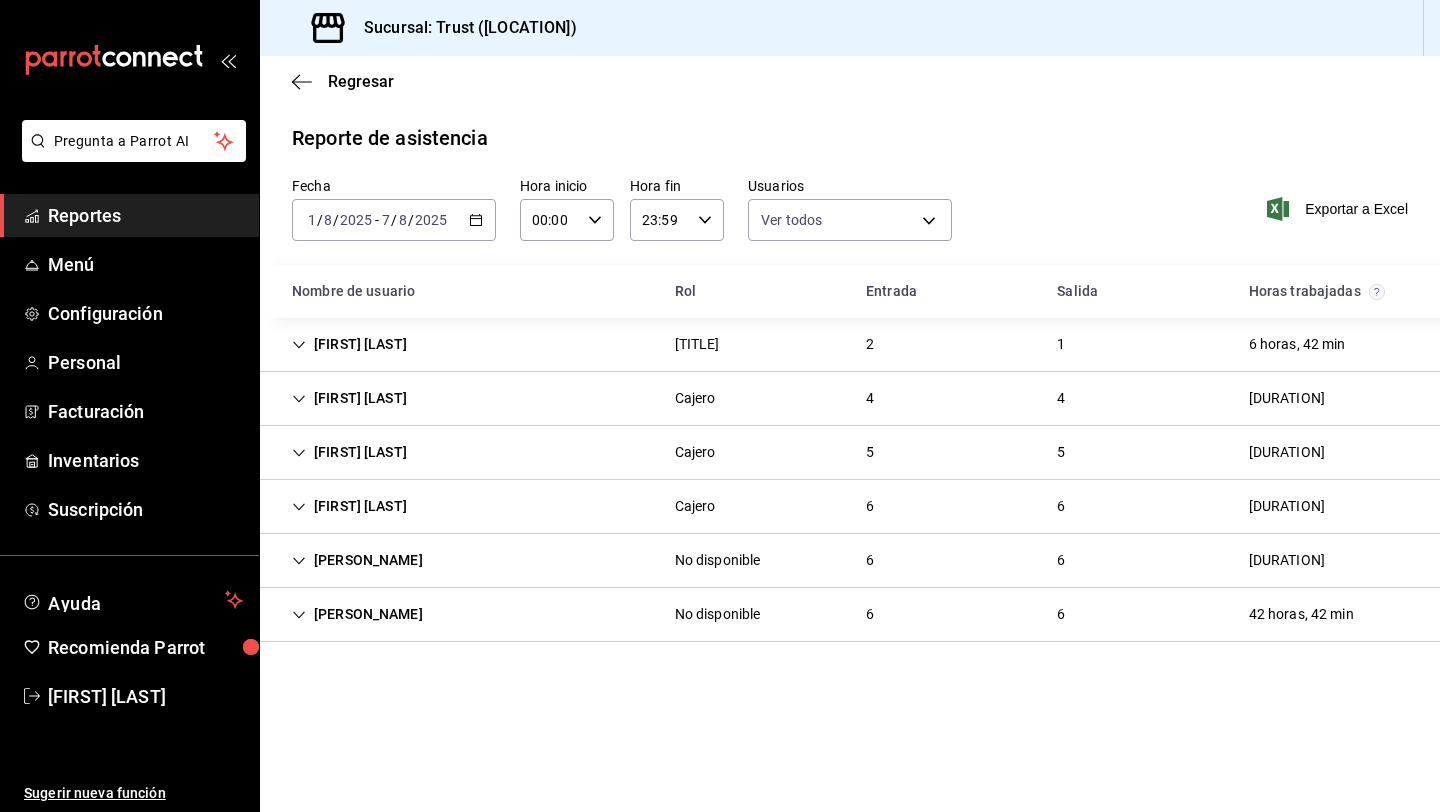 click on "Jacobo Contreras" at bounding box center [349, 452] 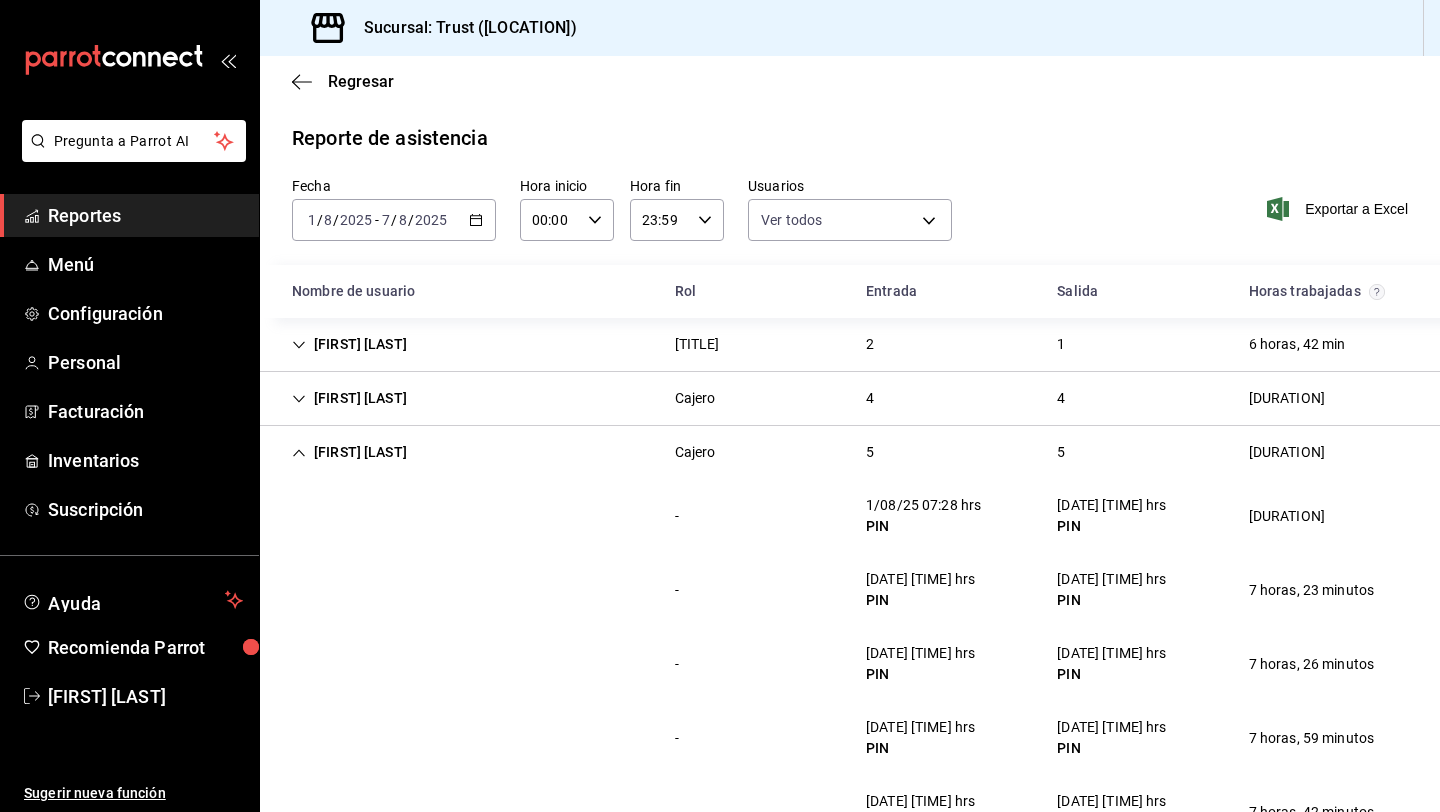 click on "Jacobo Contreras" at bounding box center [349, 452] 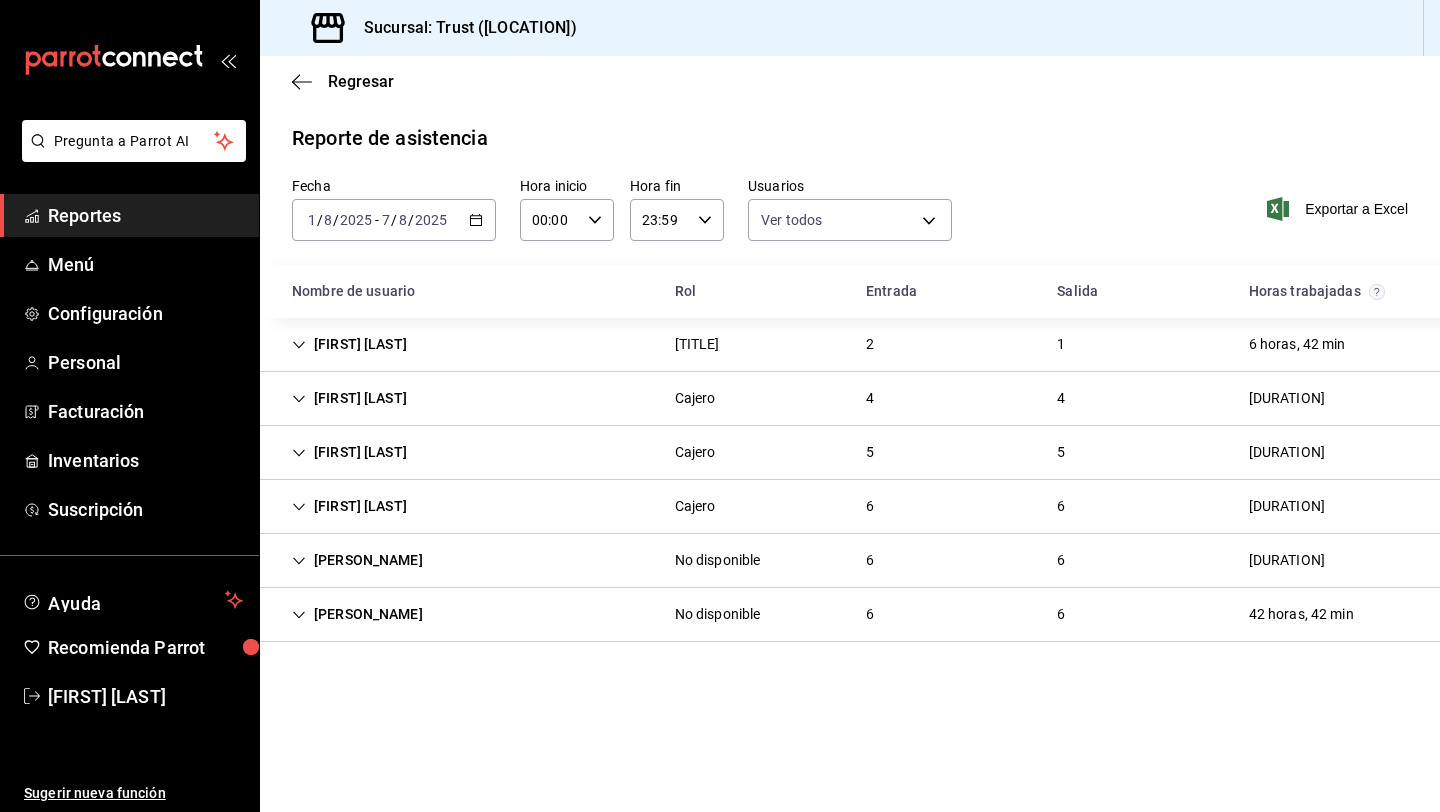 click on "Alfredo Olivares" at bounding box center [349, 398] 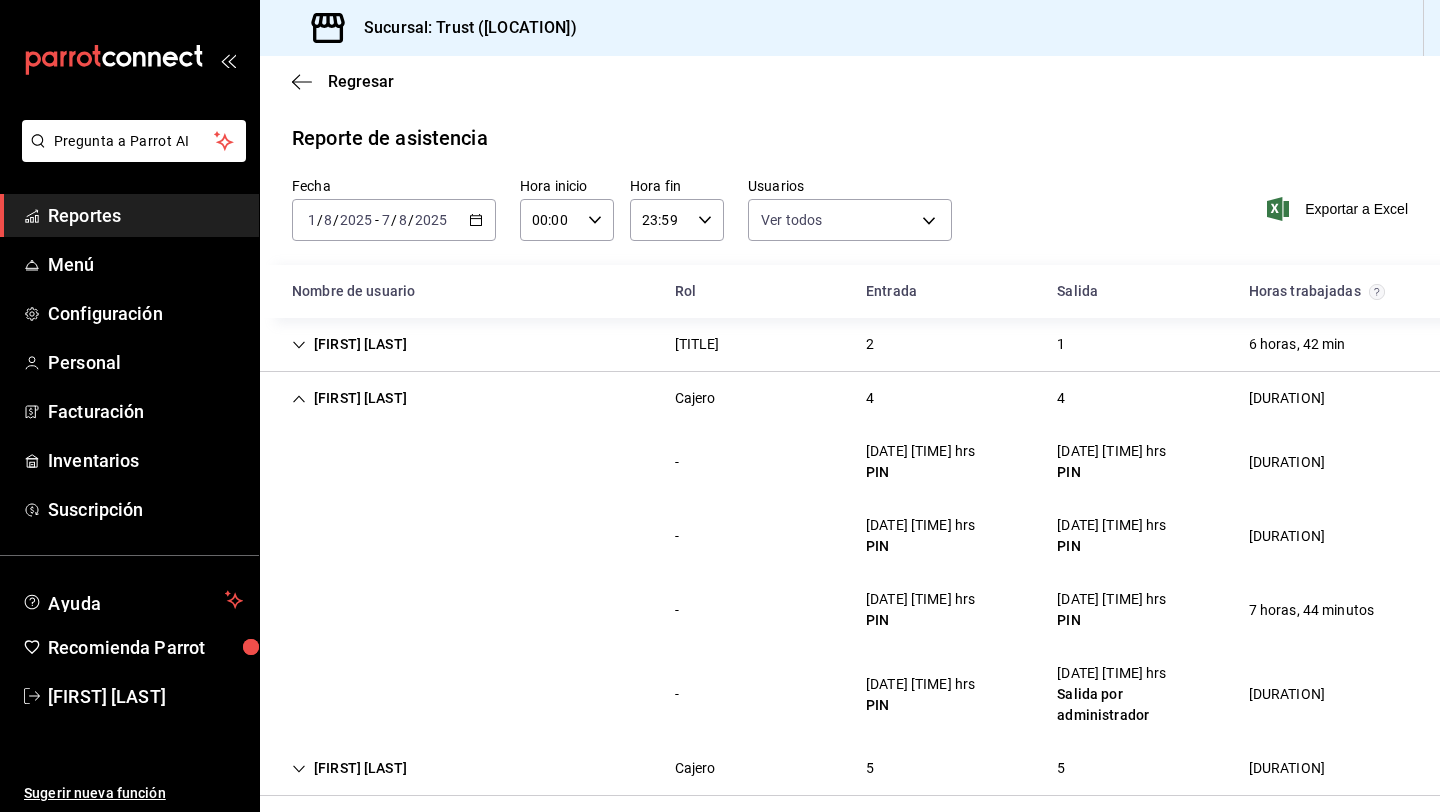 click on "Alfredo Olivares" at bounding box center (349, 398) 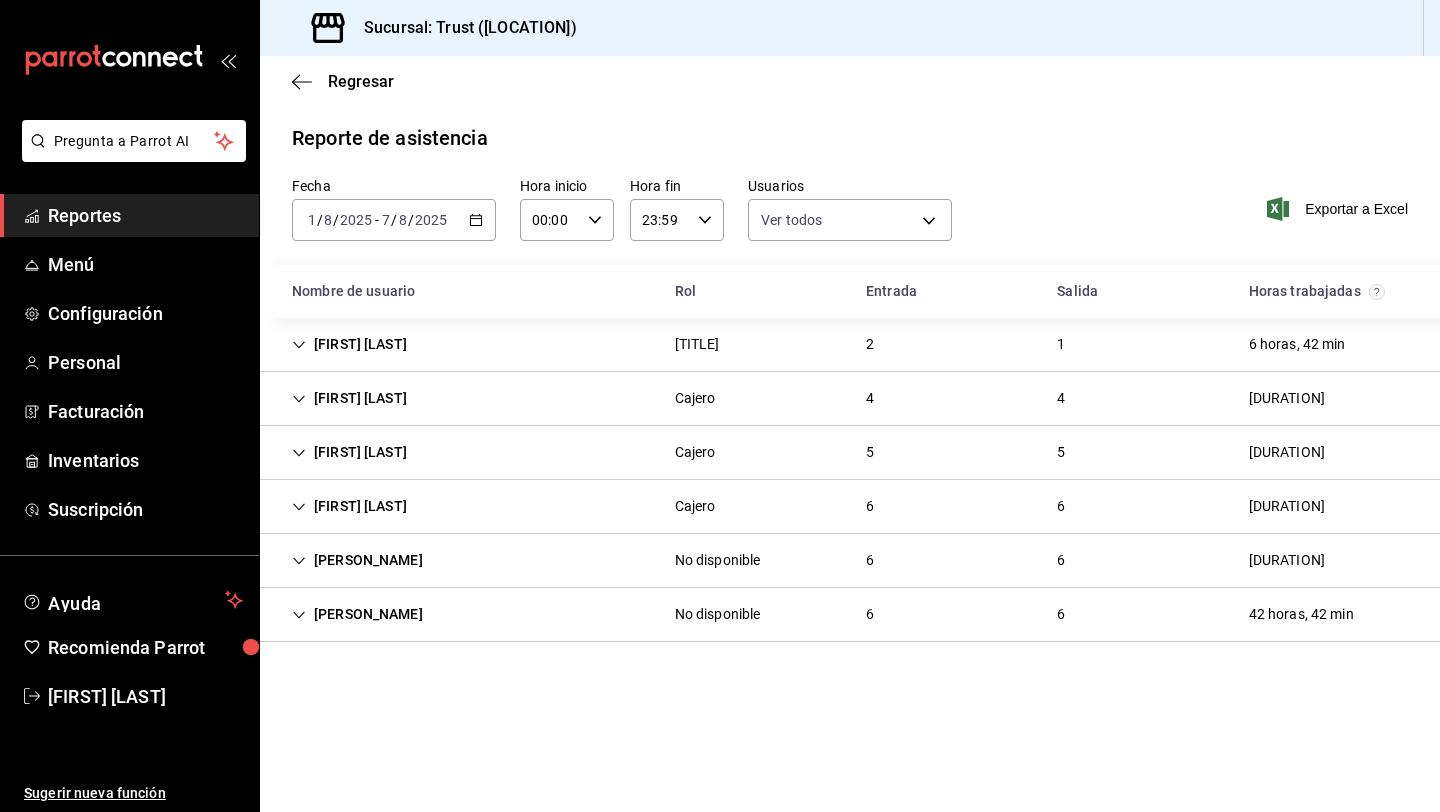 click on "Alfredo Olivares Cajero 4 4 74 horas, 2 min" at bounding box center (850, 399) 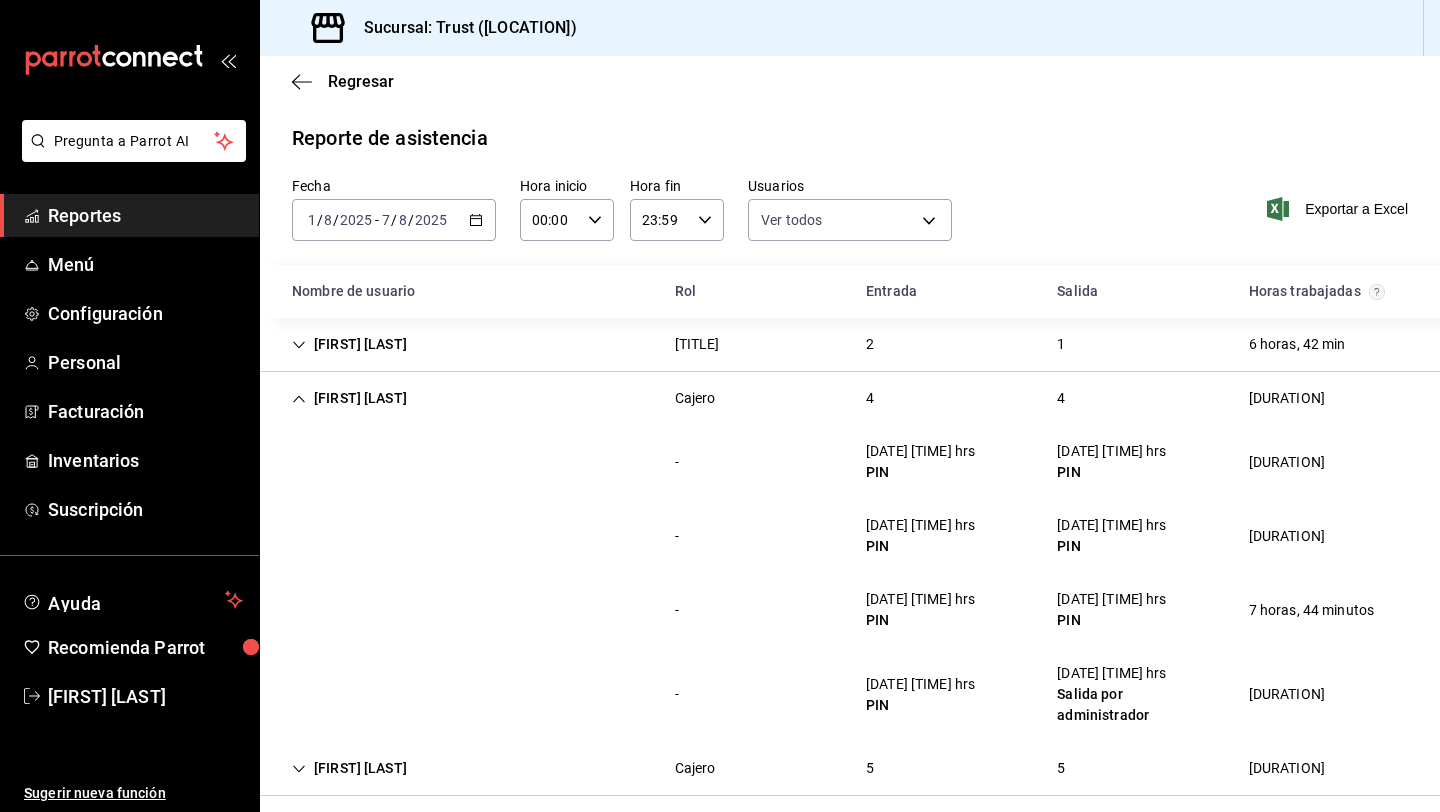 click on "Alfredo Olivares" at bounding box center [349, 398] 